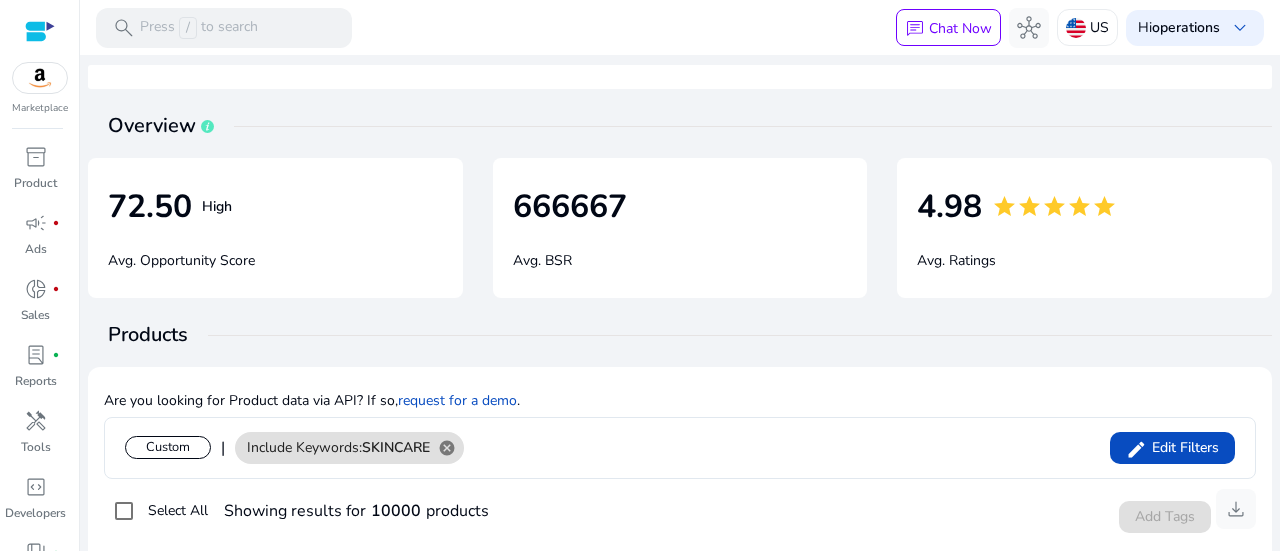 scroll, scrollTop: 0, scrollLeft: 0, axis: both 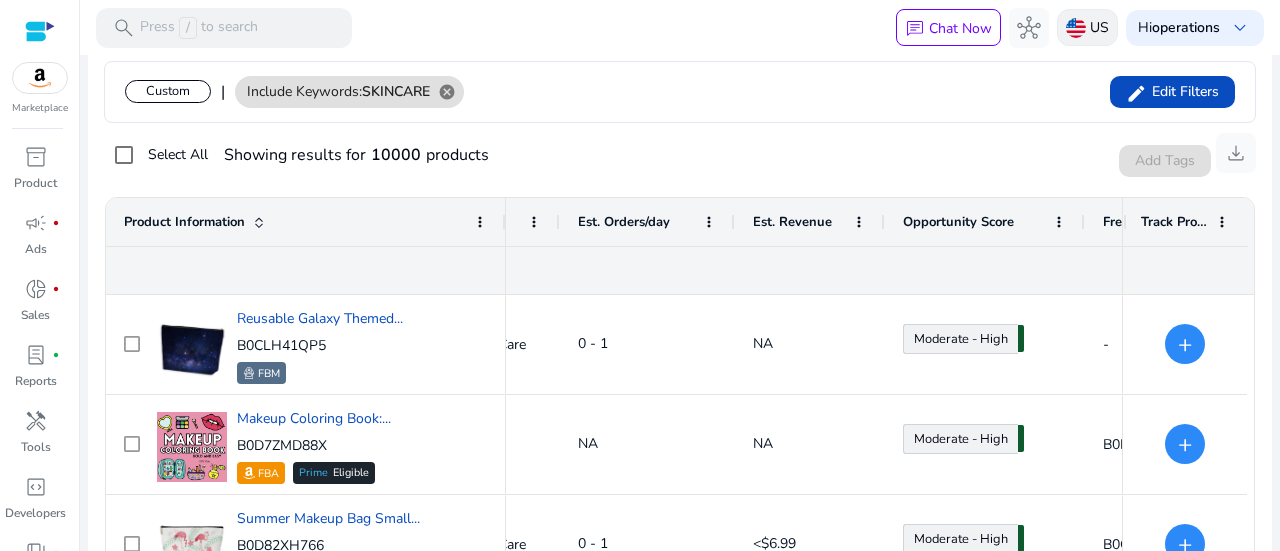 click on "US" at bounding box center [1099, 27] 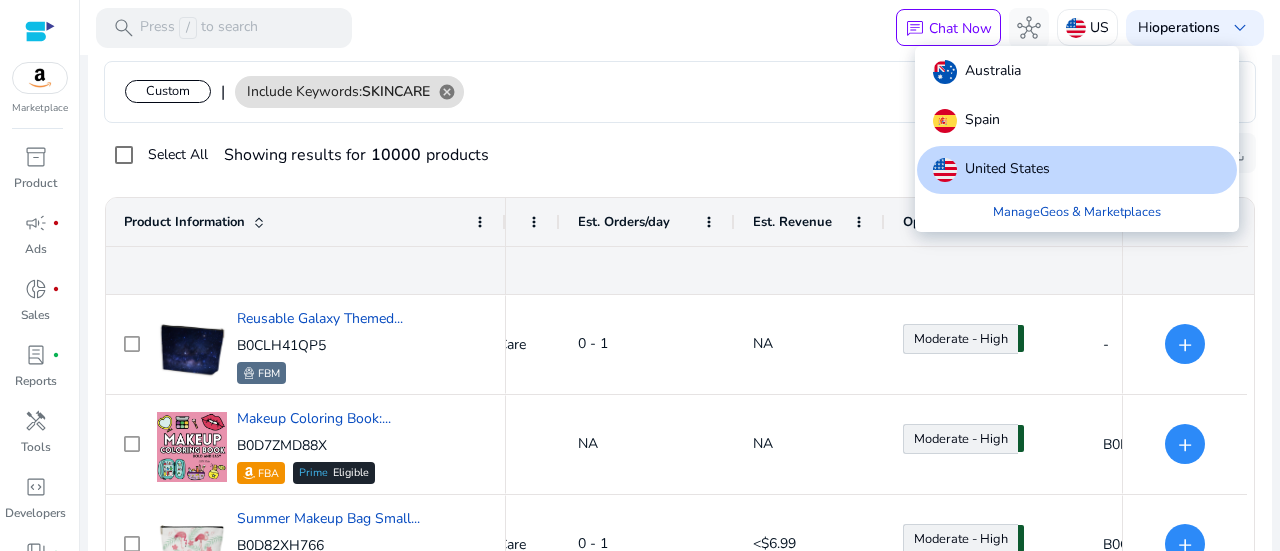click at bounding box center [640, 275] 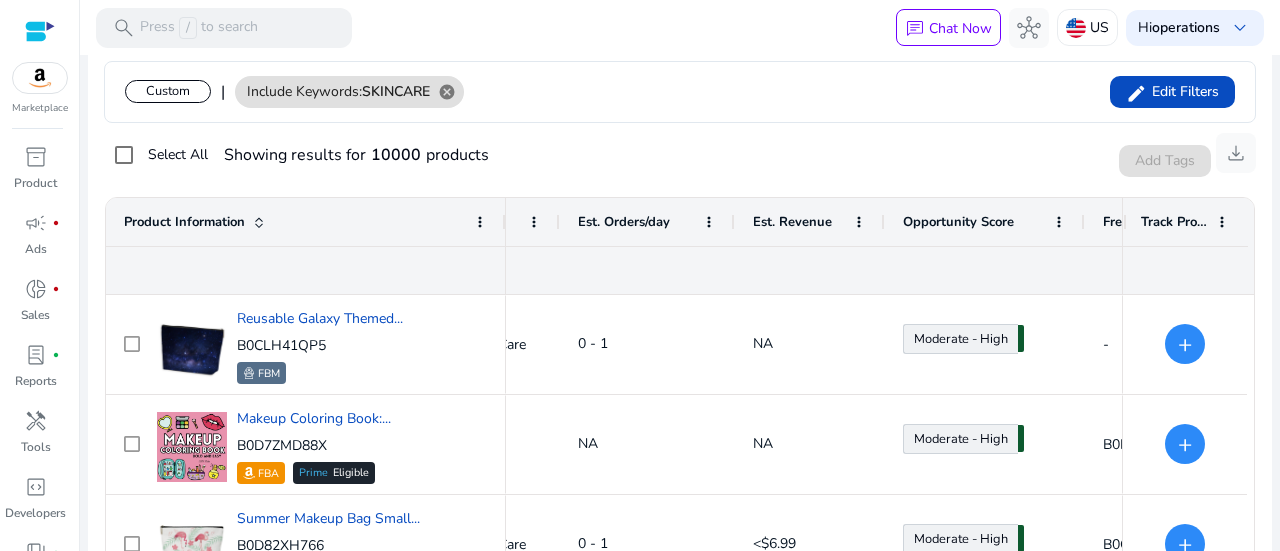click at bounding box center (40, 78) 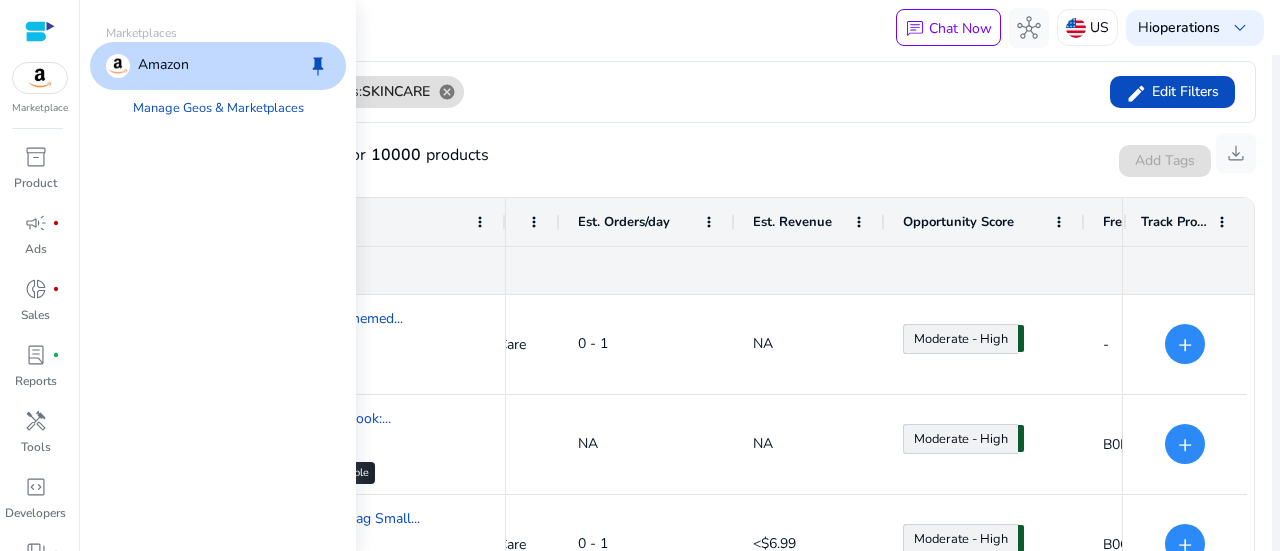 click on "Amazon   keep" at bounding box center (218, 66) 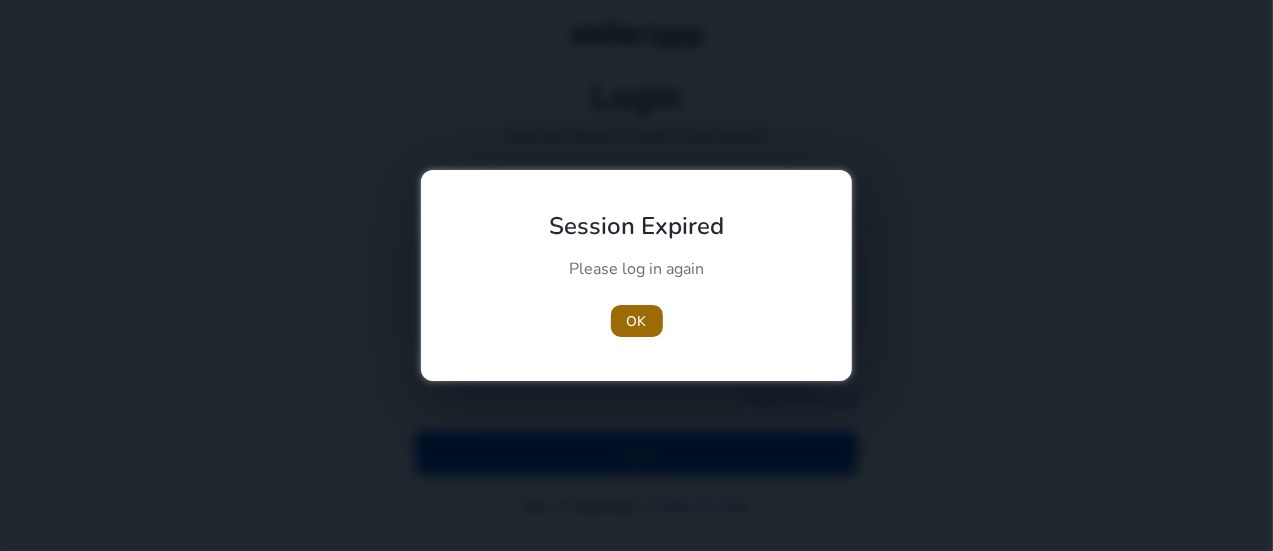 click at bounding box center [637, 321] 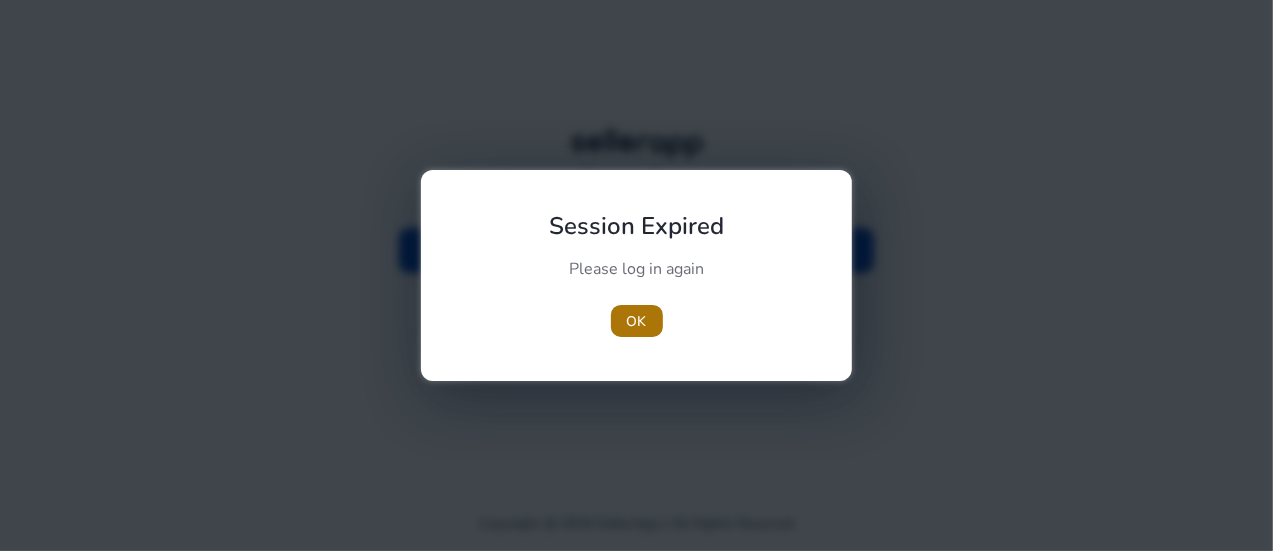 click on "OK" at bounding box center [637, 321] 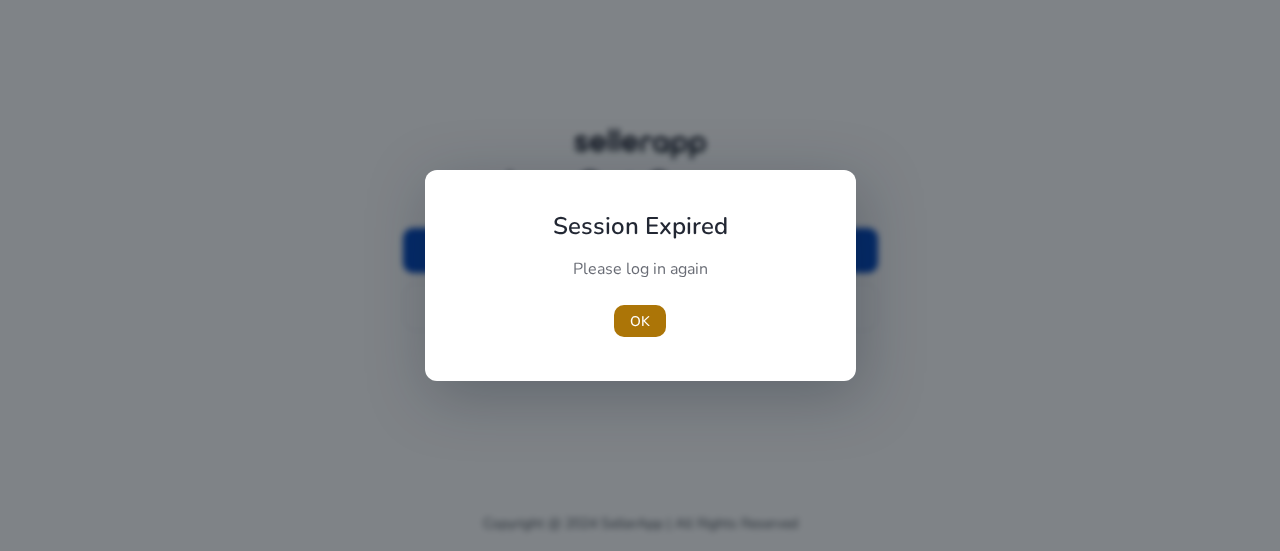 click on "OK" at bounding box center [640, 321] 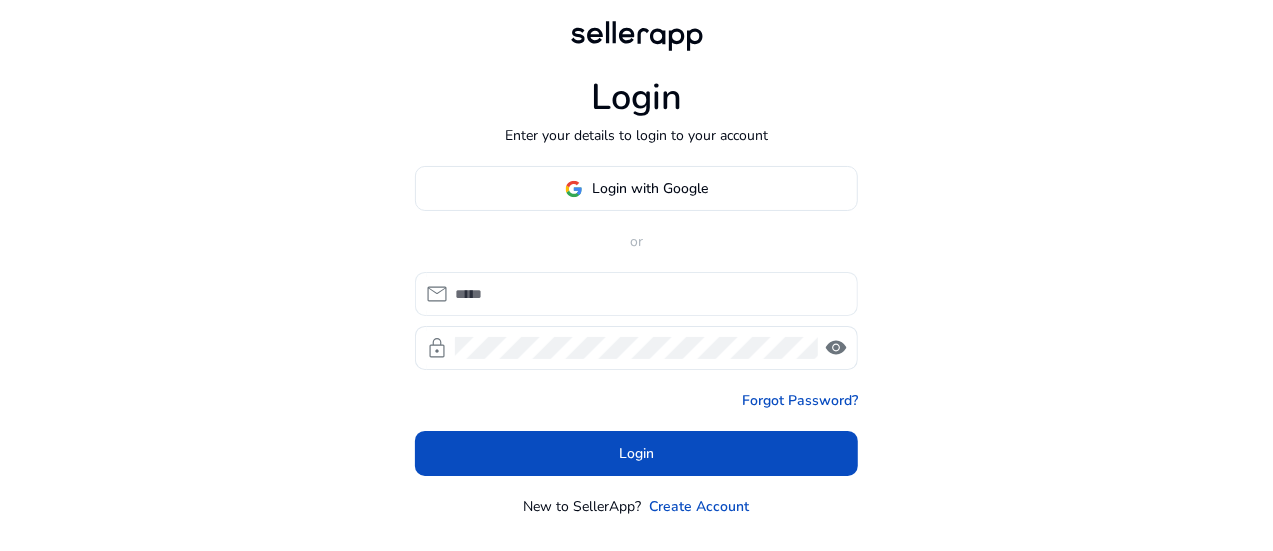 click at bounding box center (648, 294) 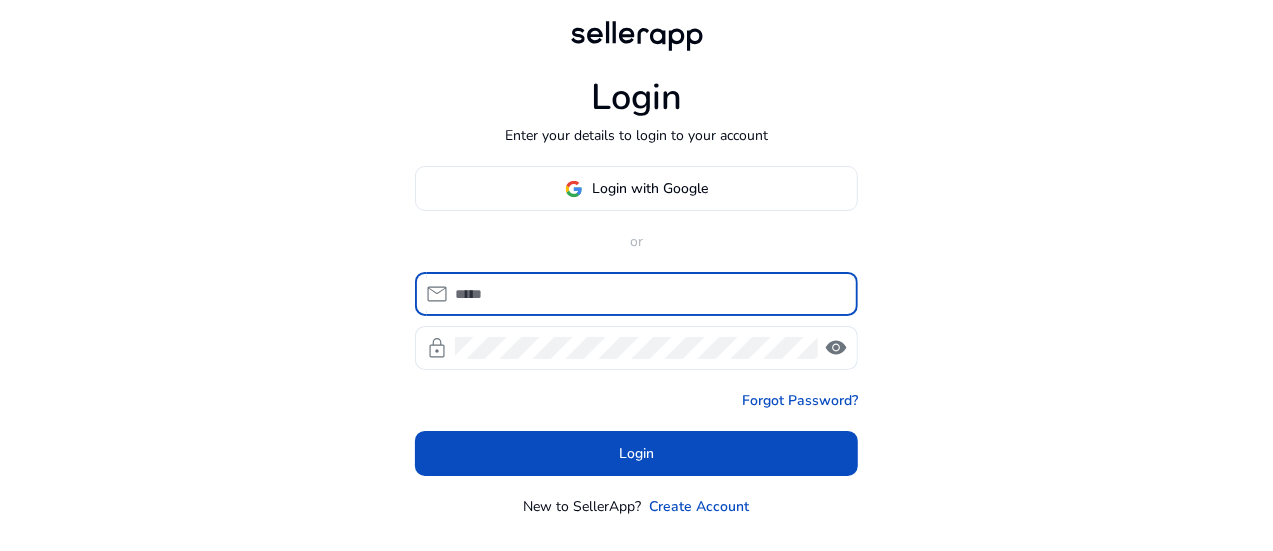 type on "**********" 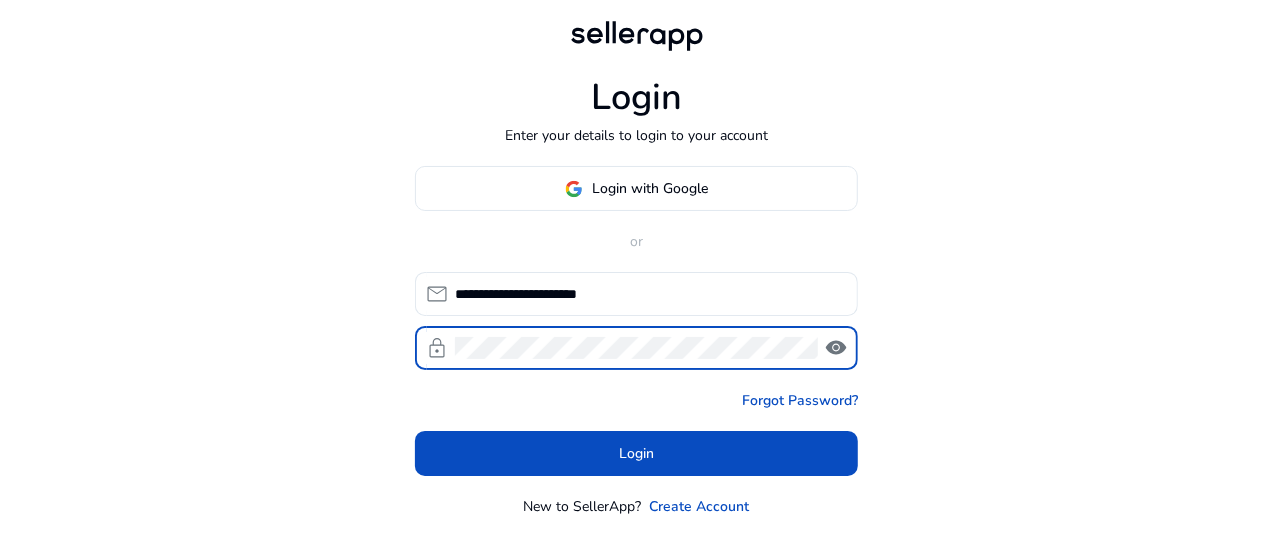 click on "visibility" 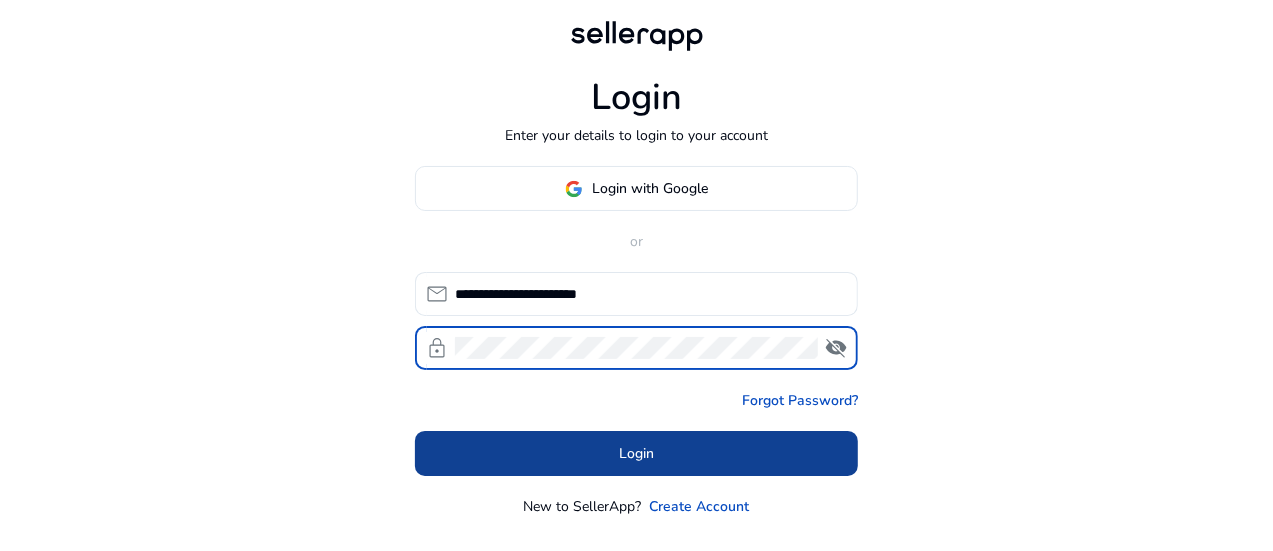 click on "Login" at bounding box center [636, 453] 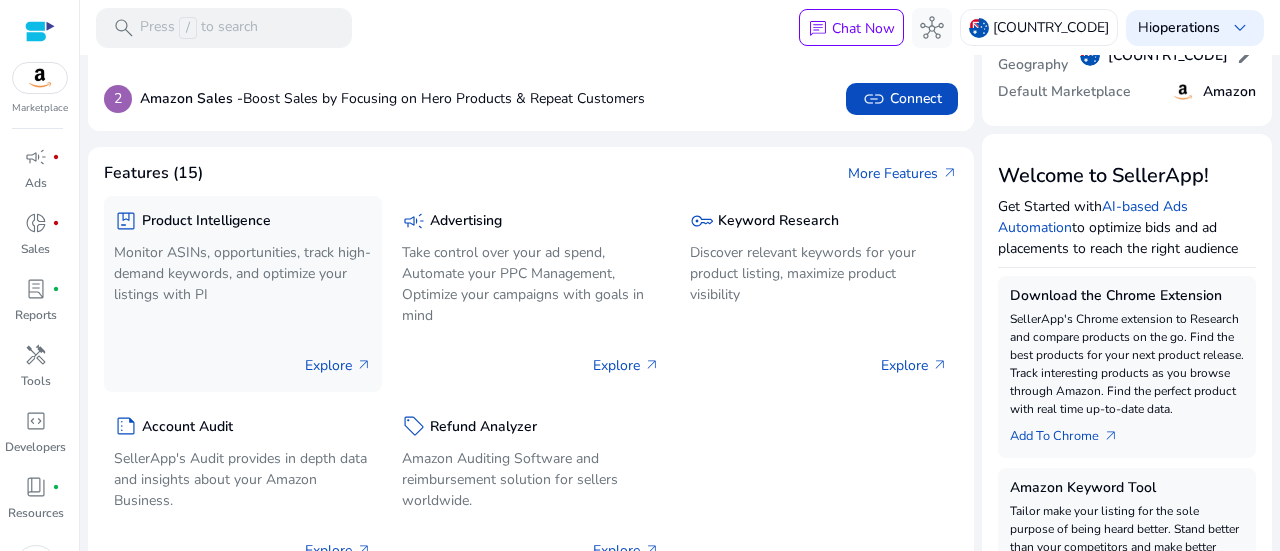 scroll, scrollTop: 200, scrollLeft: 0, axis: vertical 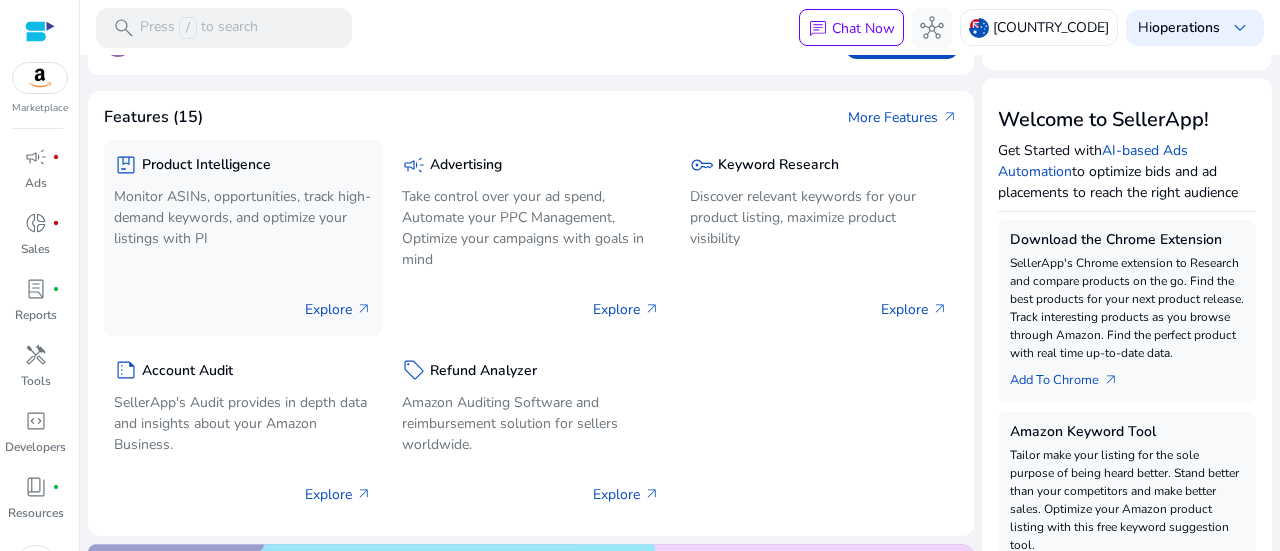 click on "package  Product Intelligence Monitor ASINs, opportunities, track high-demand keywords, and optimize your listings with PI  Explore   arrow_outward" 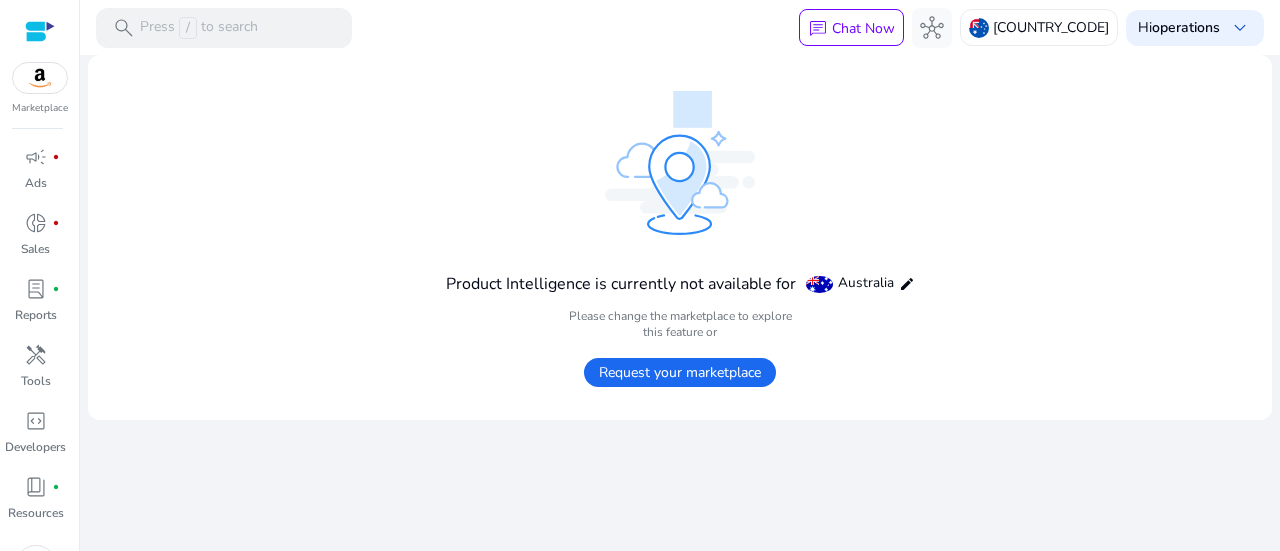 scroll, scrollTop: 0, scrollLeft: 0, axis: both 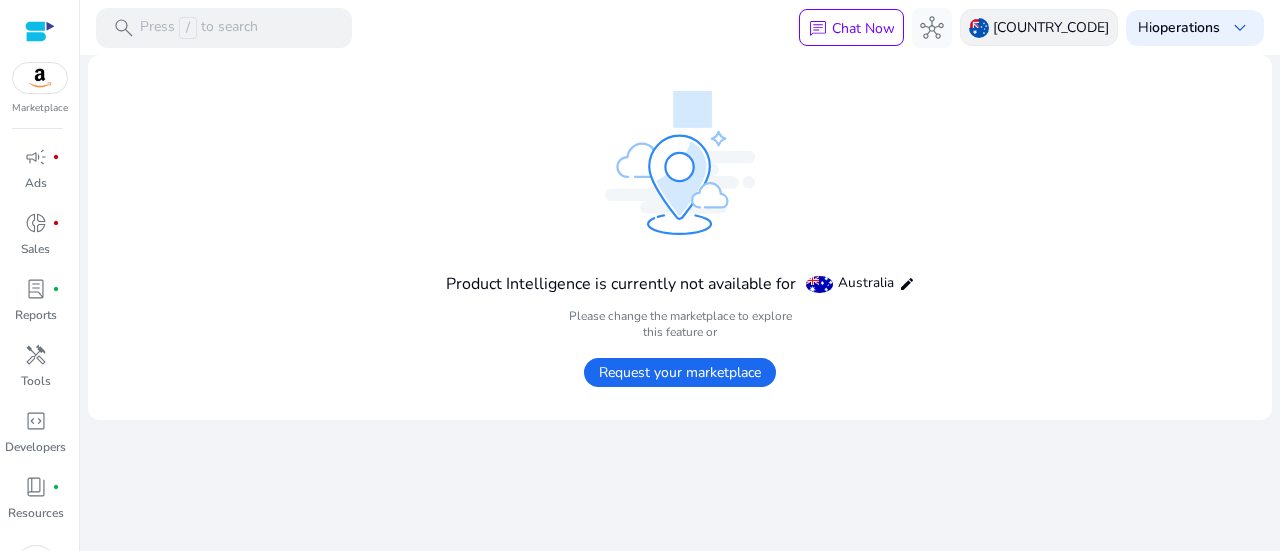 click on "AU" at bounding box center (1051, 27) 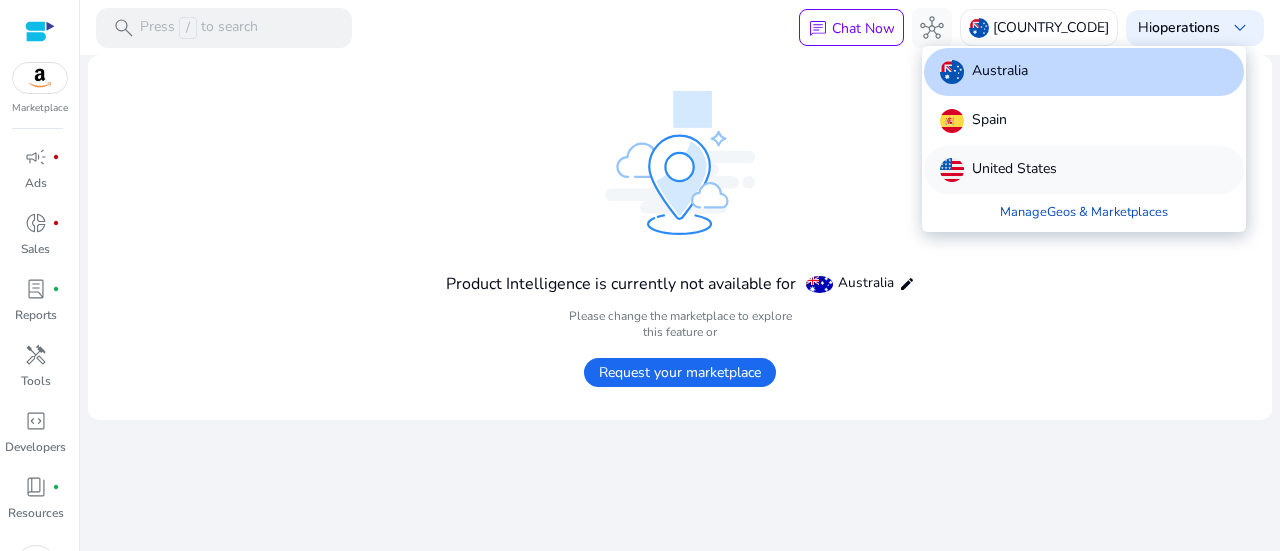 click on "United States" at bounding box center (1014, 170) 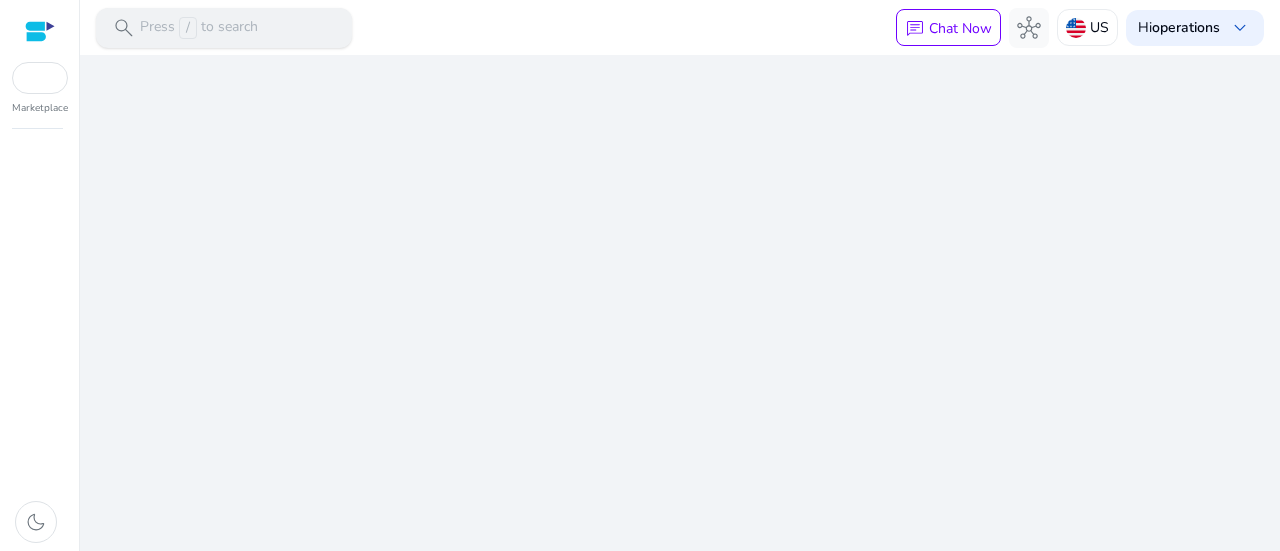 click on "search   Press  /  to search" at bounding box center (224, 28) 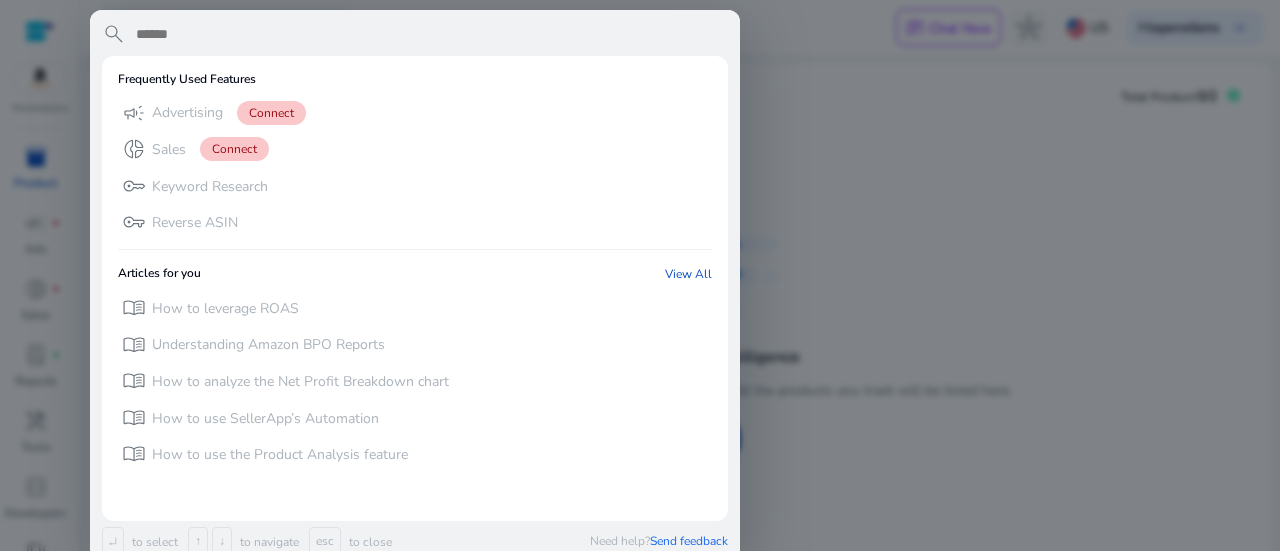 type on "*" 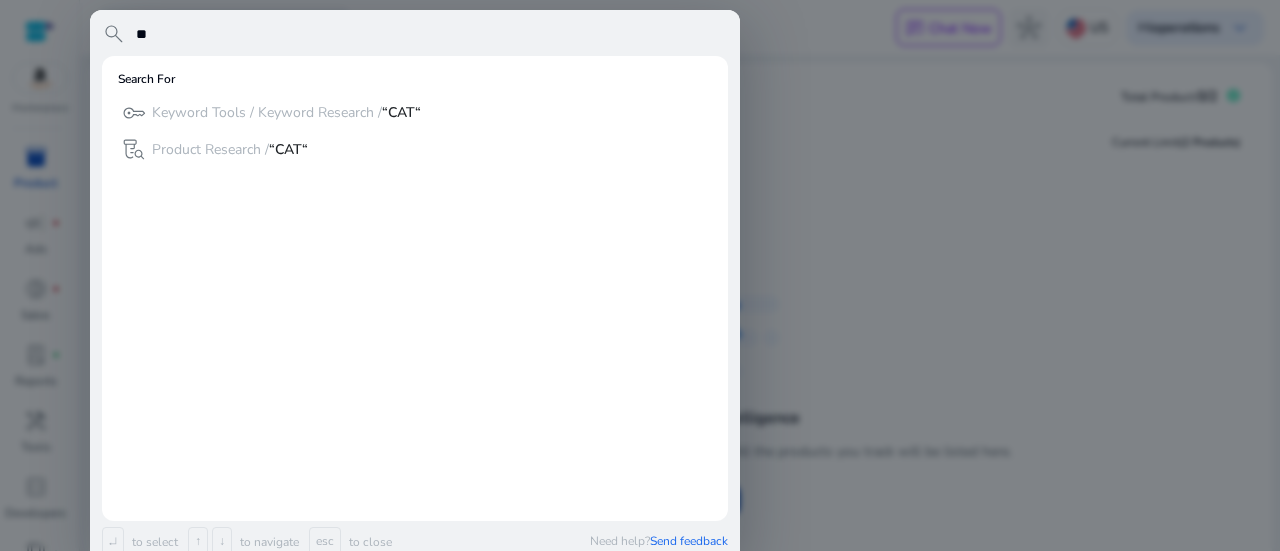 type on "*" 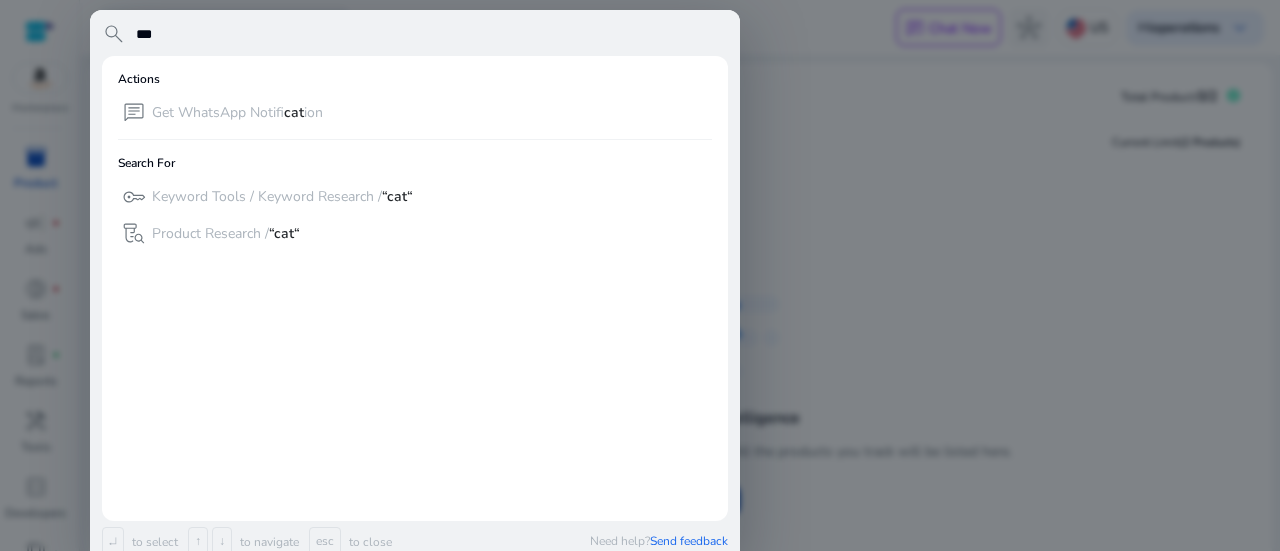 type on "***" 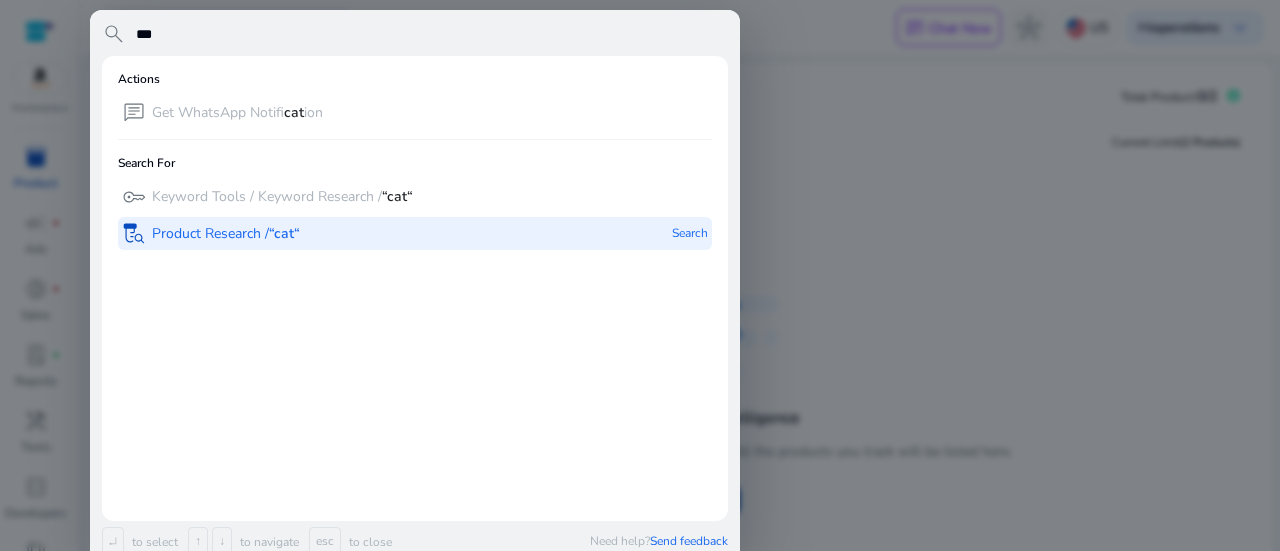 click on "Product Research /  “cat“" at bounding box center (226, 234) 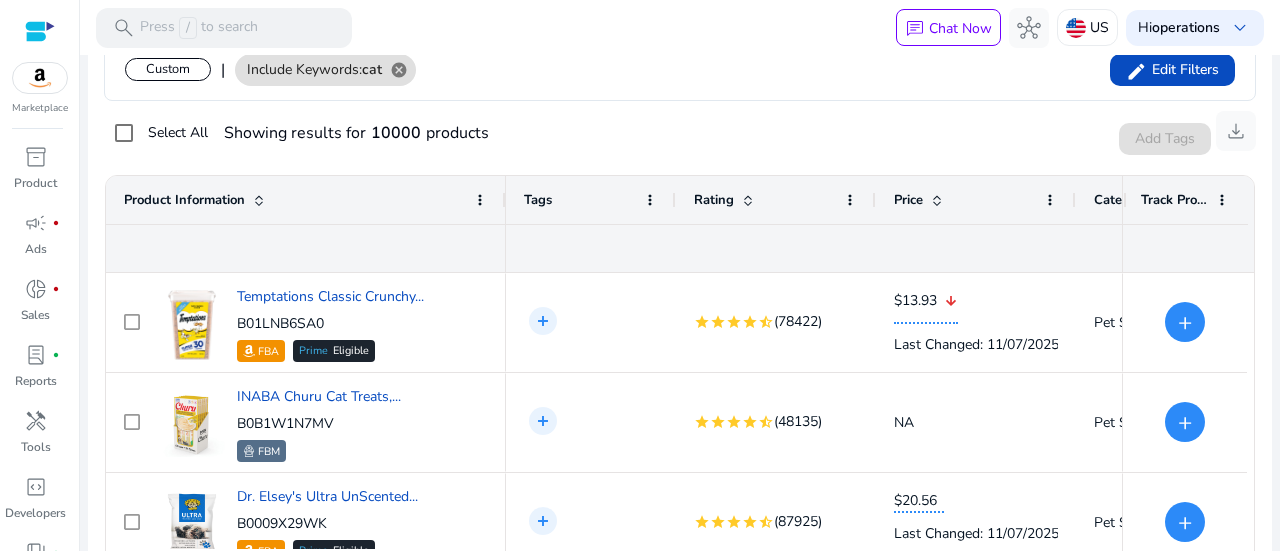 scroll, scrollTop: 456, scrollLeft: 0, axis: vertical 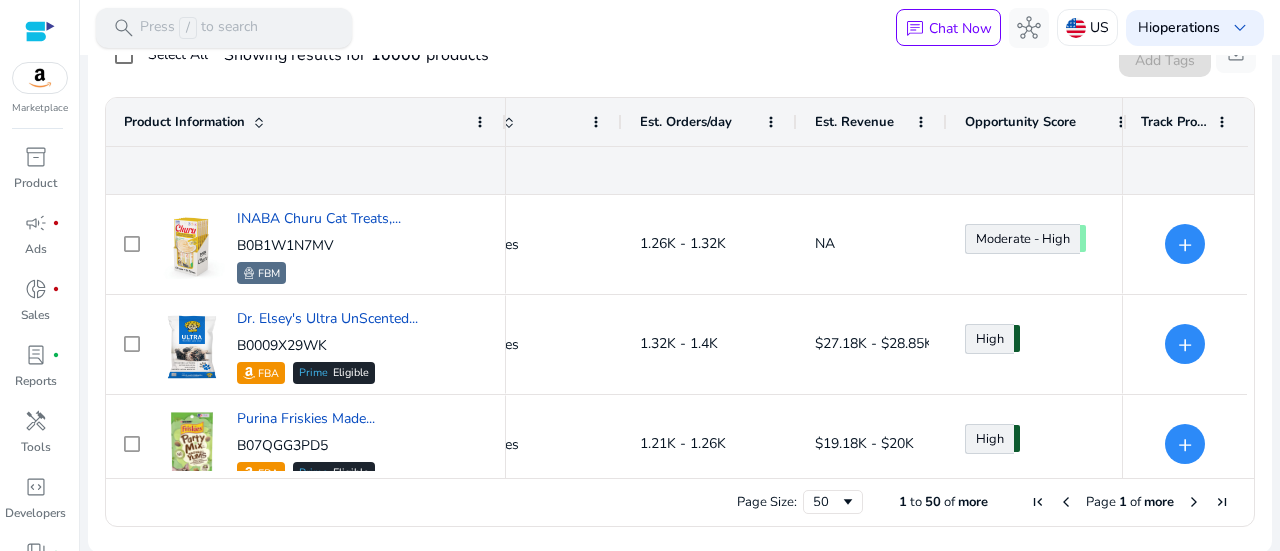 click on "search   Press  /  to search" at bounding box center [224, 28] 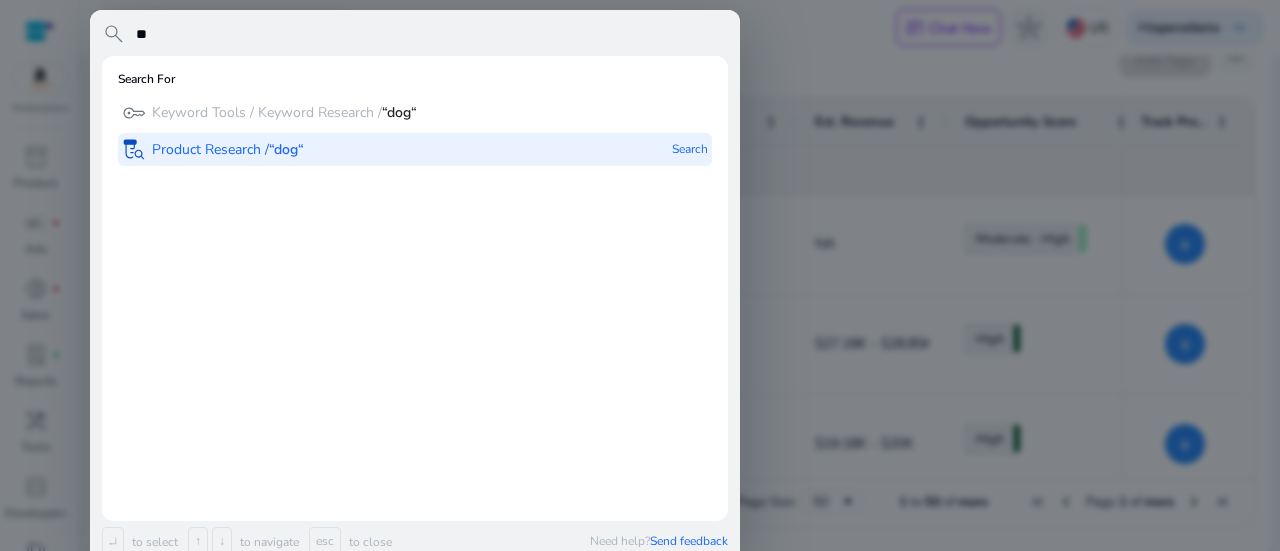 type on "*" 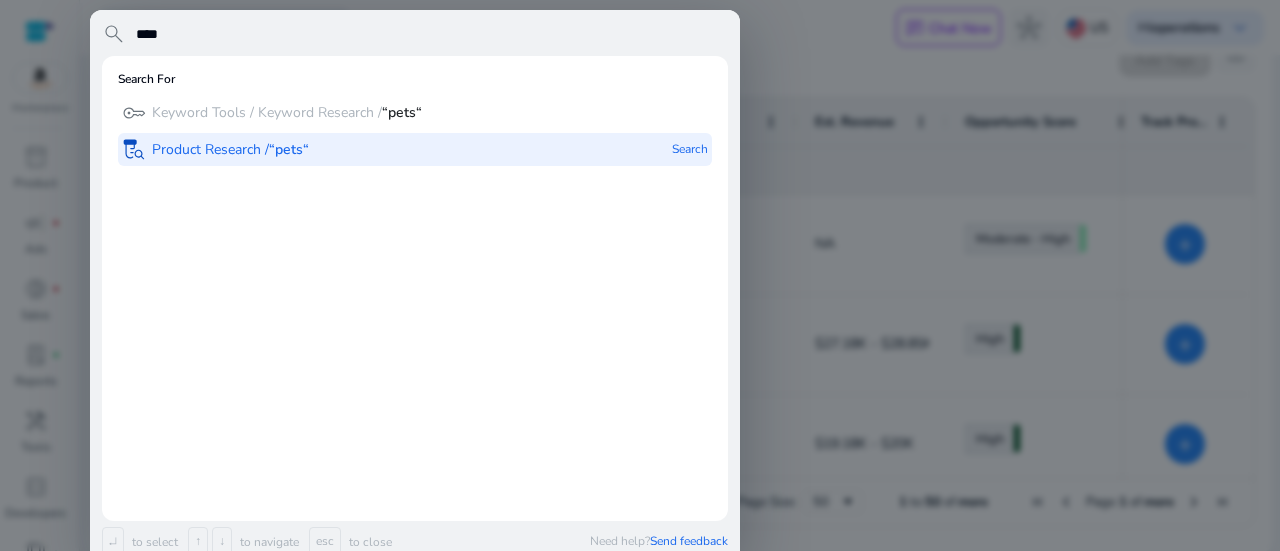 type on "****" 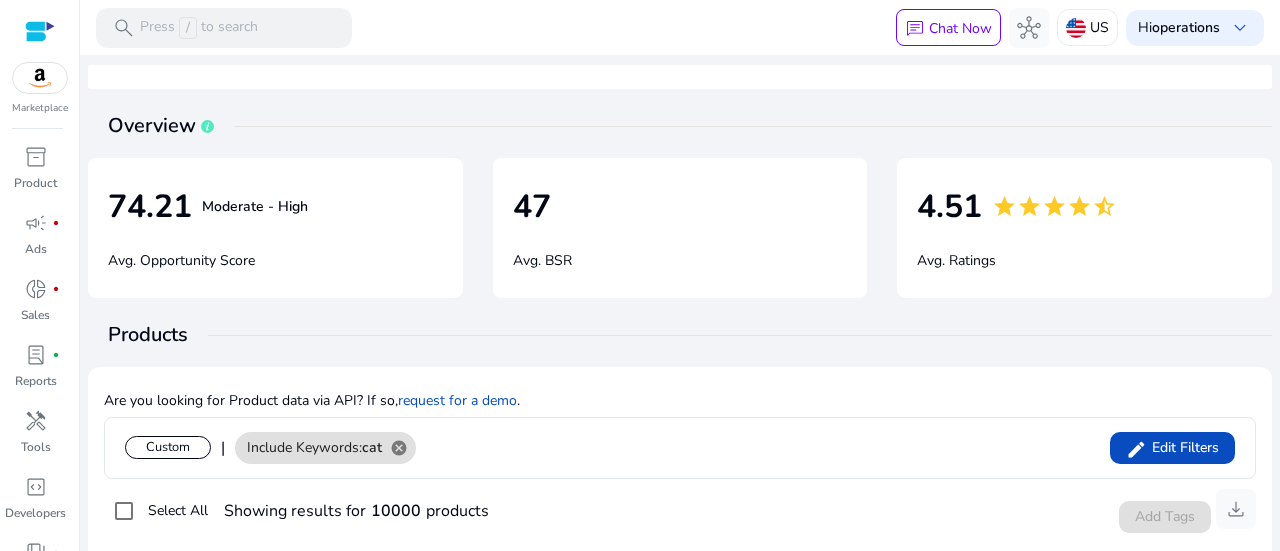 scroll, scrollTop: 0, scrollLeft: 0, axis: both 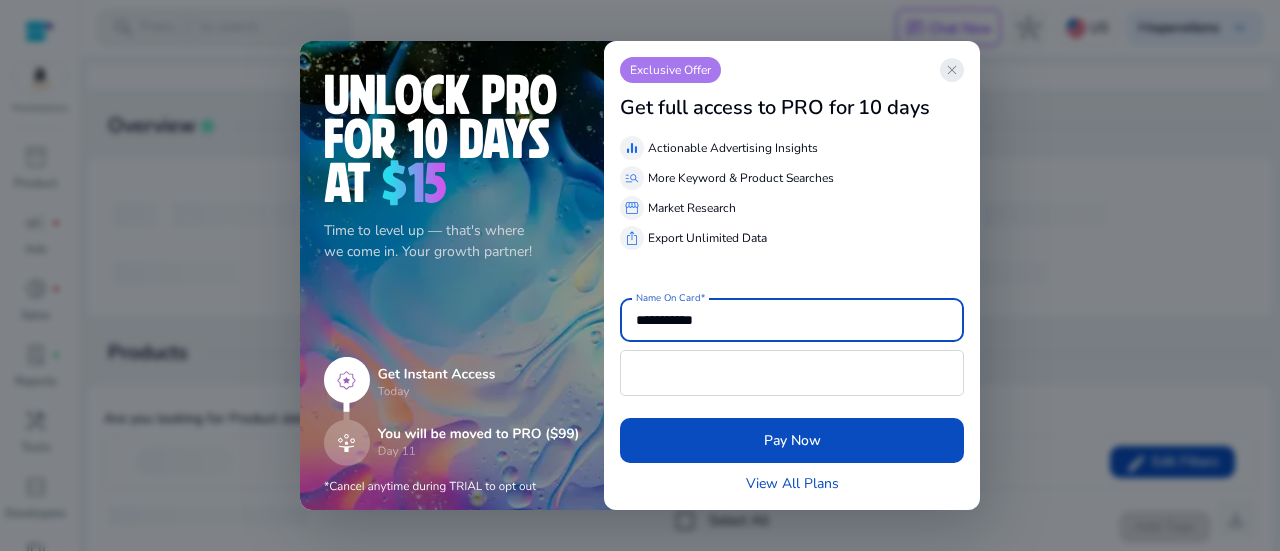 click on "close" at bounding box center [952, 70] 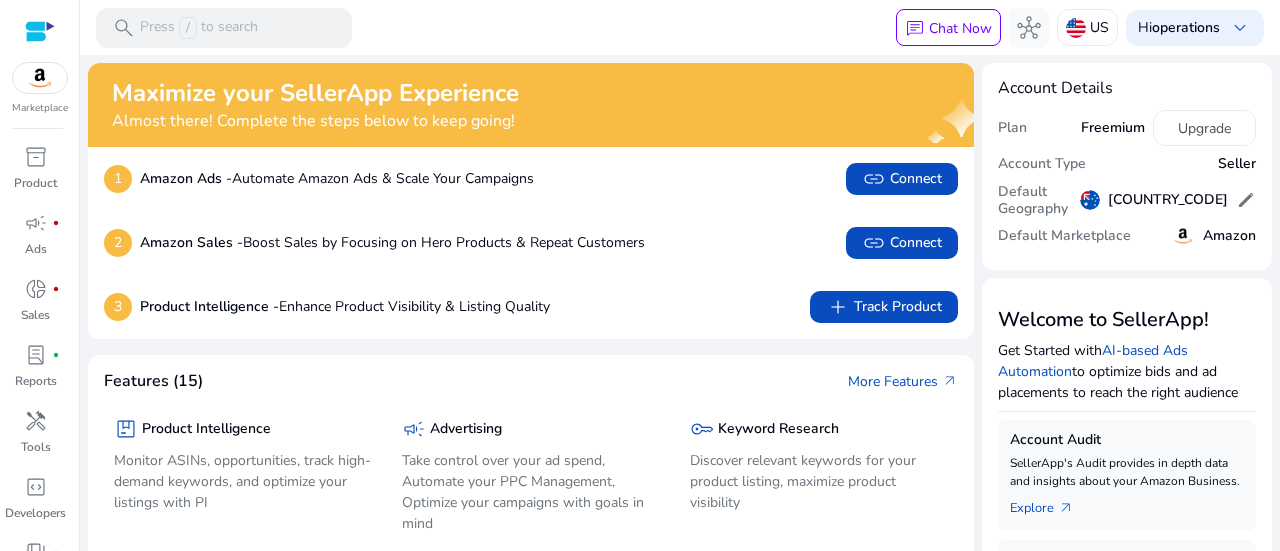 scroll, scrollTop: 100, scrollLeft: 0, axis: vertical 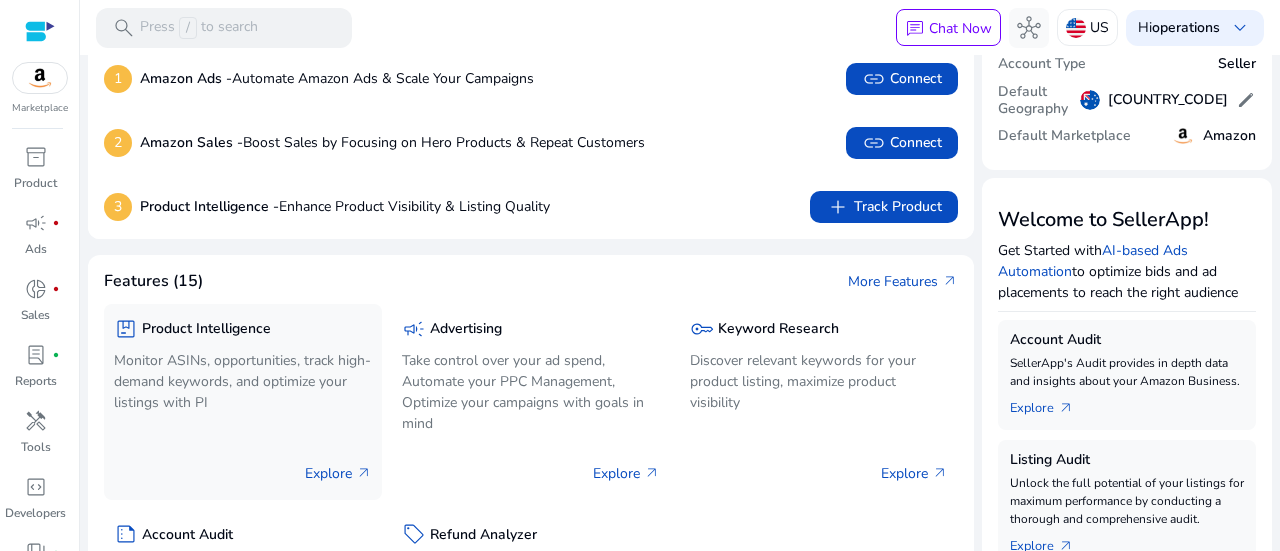 click on "Monitor ASINs, opportunities, track high-demand keywords, and optimize your listings with PI" 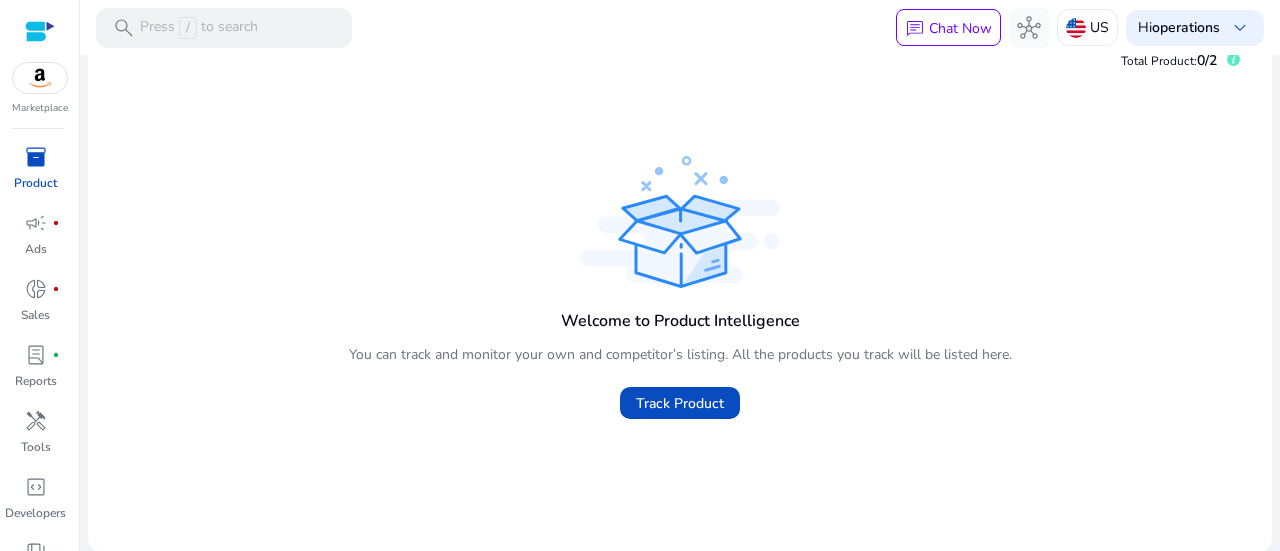 scroll, scrollTop: 0, scrollLeft: 0, axis: both 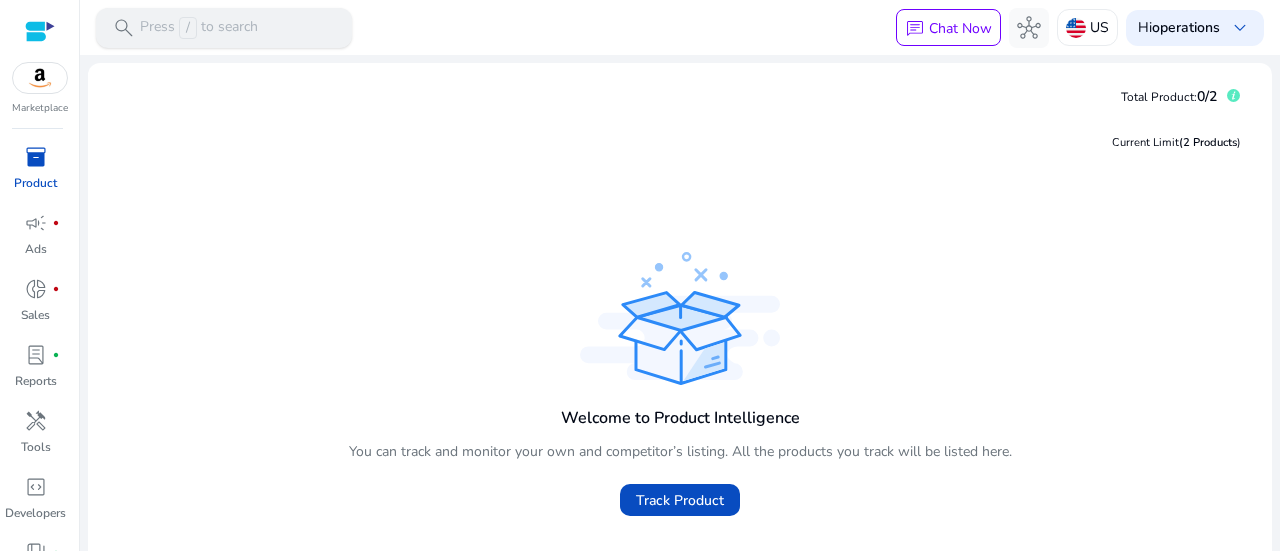 click on "search   Press  /  to search" at bounding box center (224, 28) 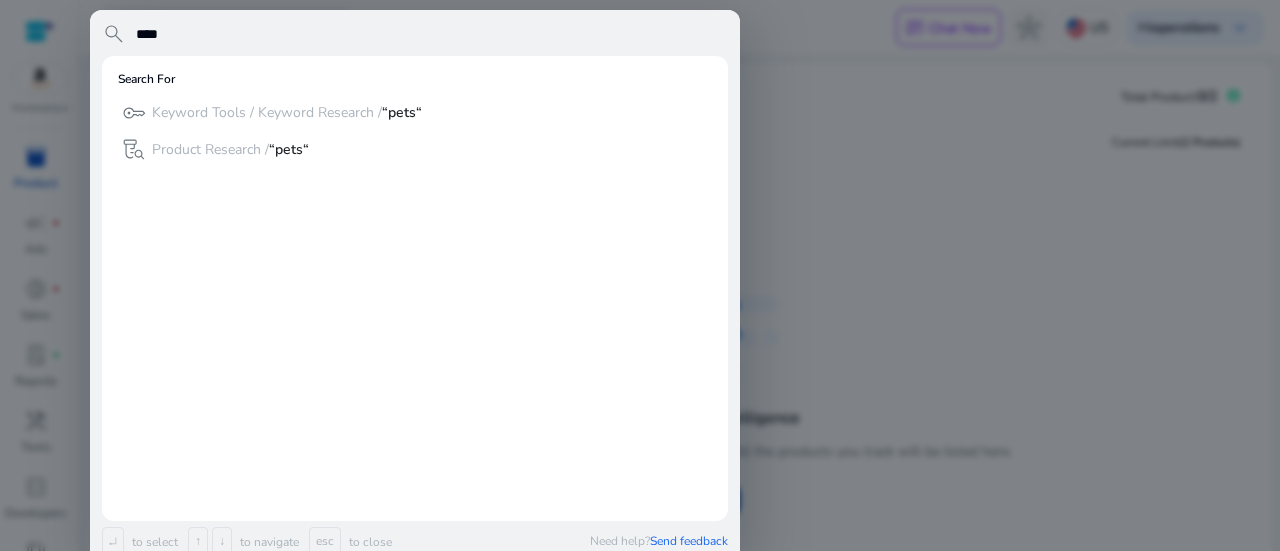 type on "****" 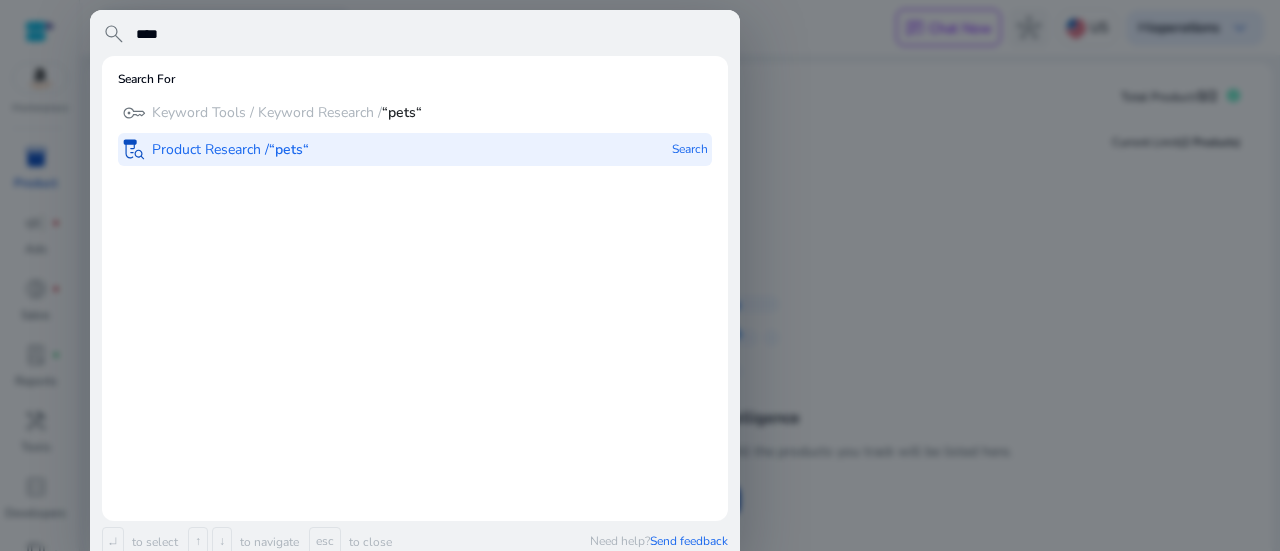 click on "Product Research /  “pets“" at bounding box center [230, 150] 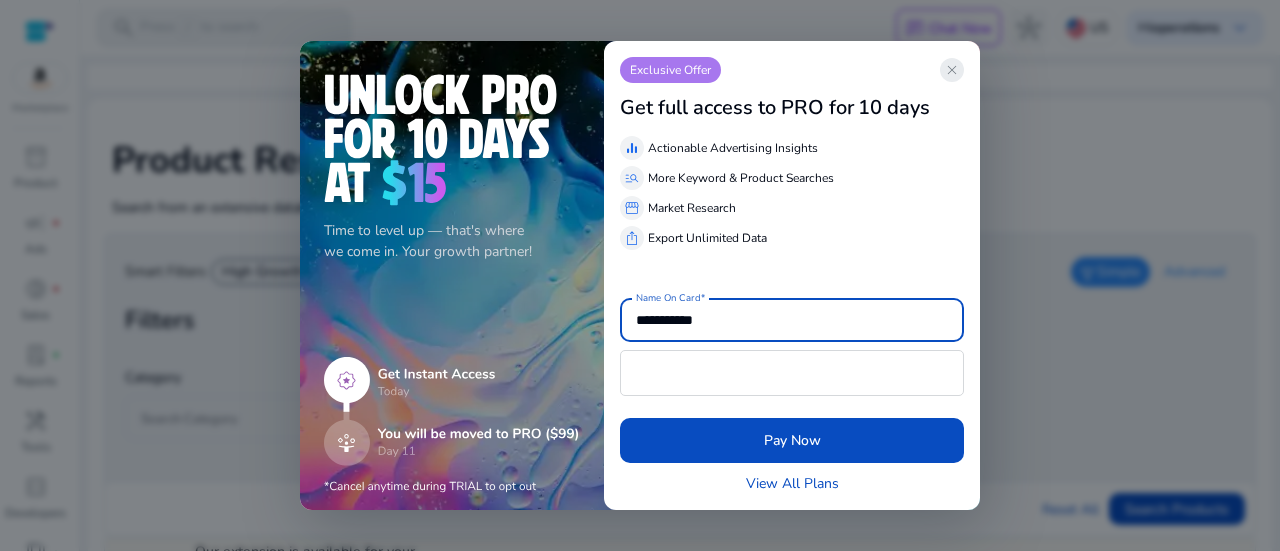 click on "close" at bounding box center [952, 70] 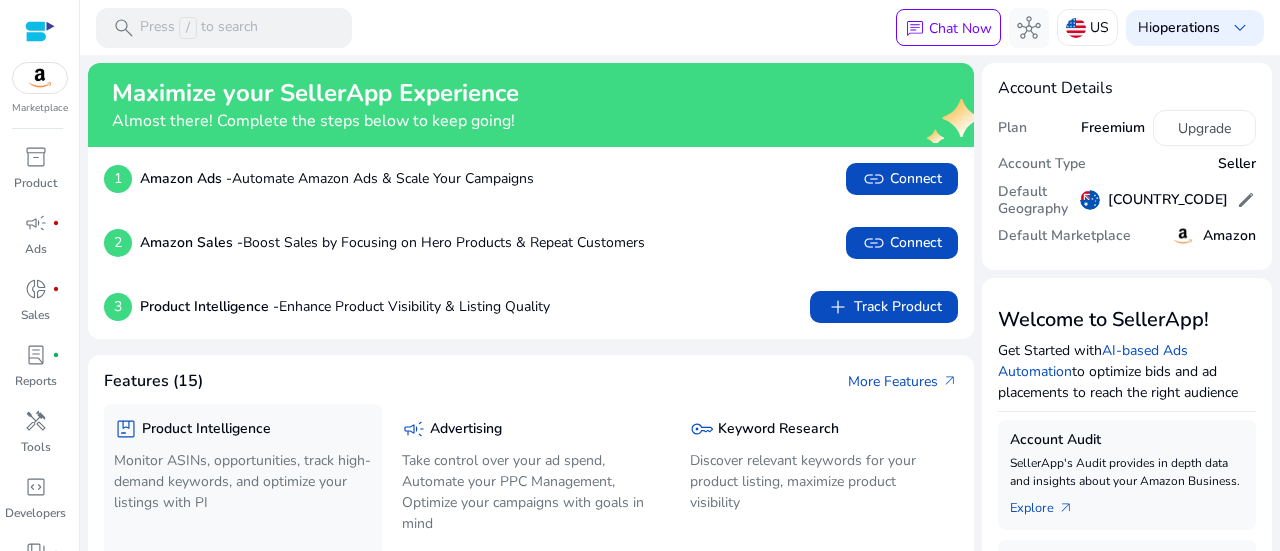 click on "package  Product Intelligence" 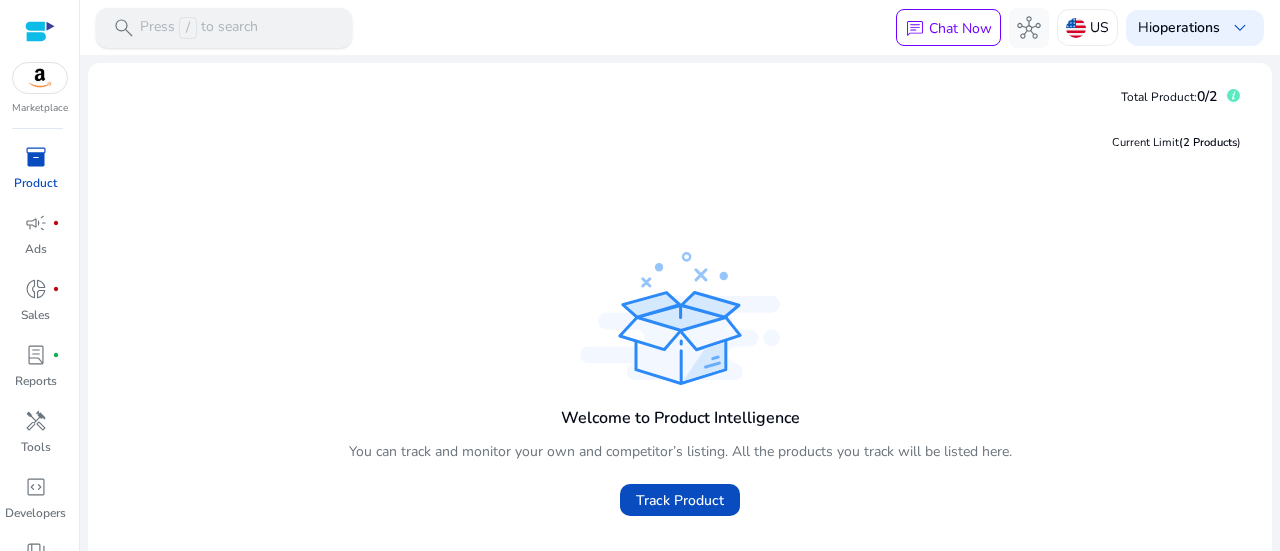 click on "search   Press  /  to search" at bounding box center [224, 28] 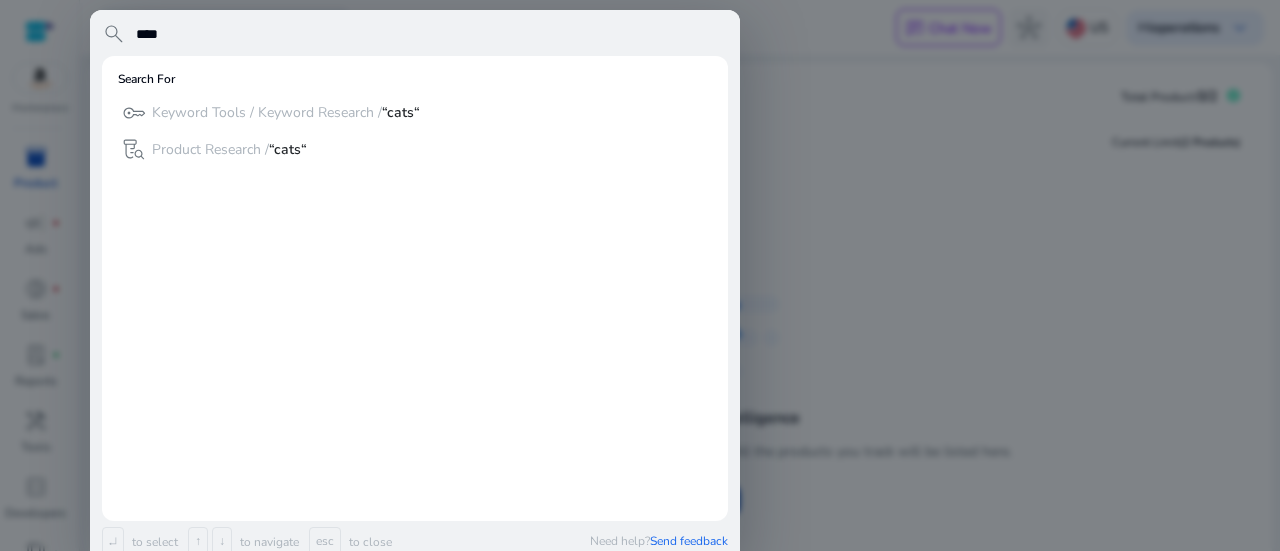 type on "****" 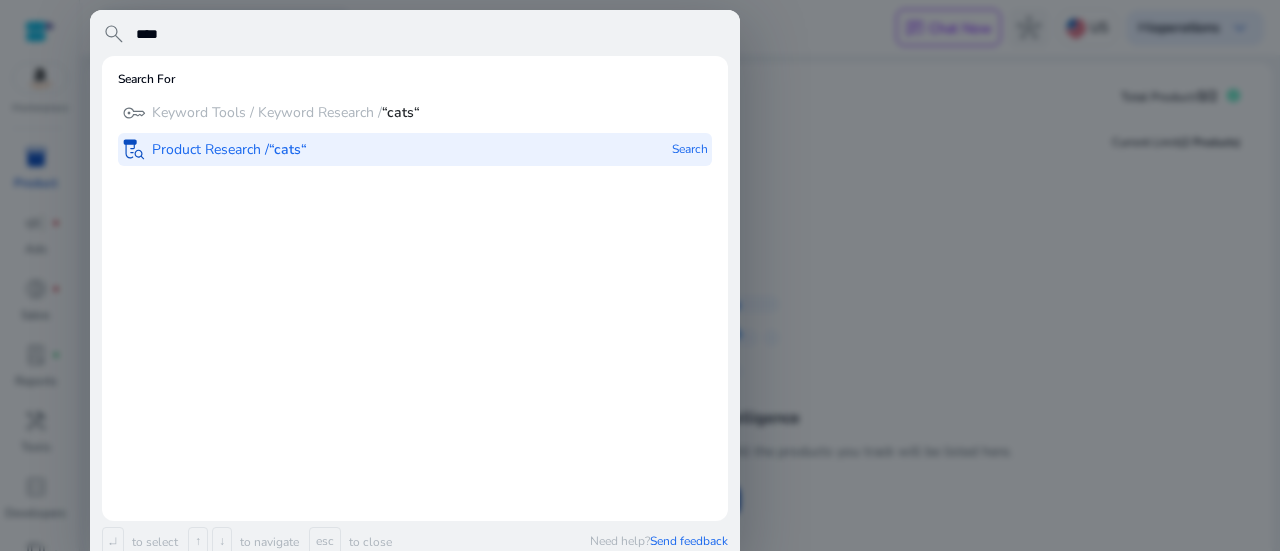 click on "lab_research  Product Research /  “cats“" at bounding box center [214, 149] 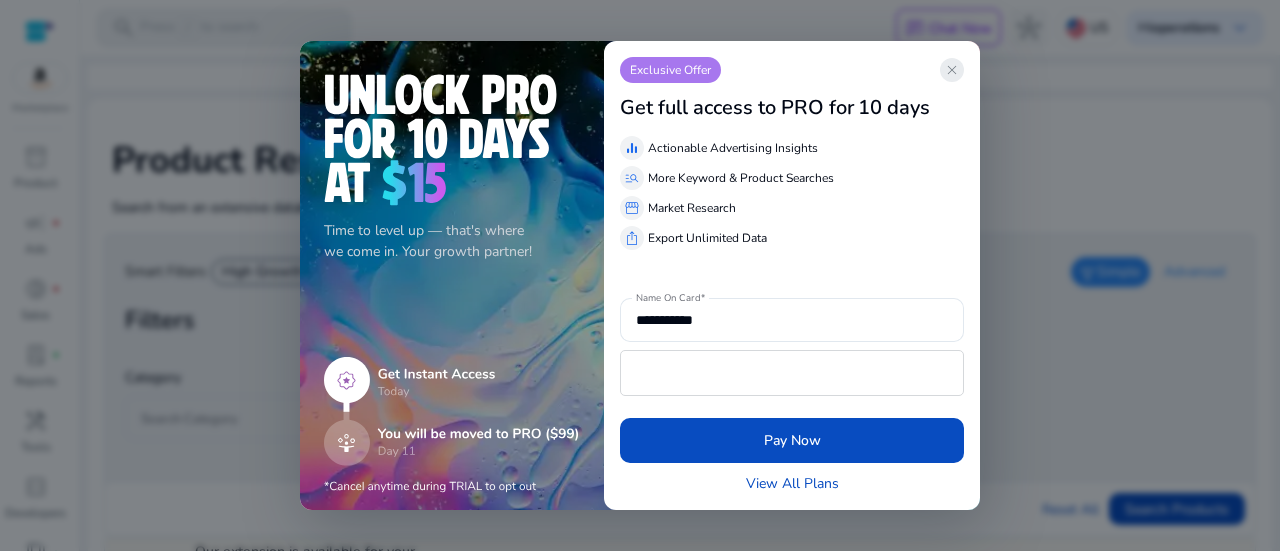 click on "close" at bounding box center [952, 70] 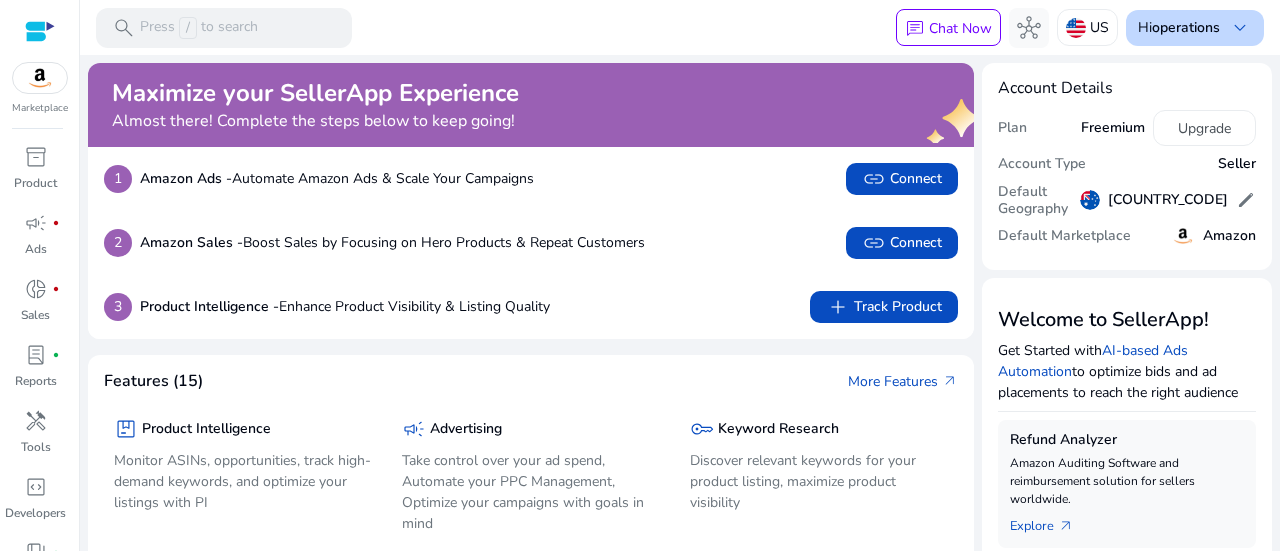 click on "Hi  operations   keyboard_arrow_down" at bounding box center (1195, 28) 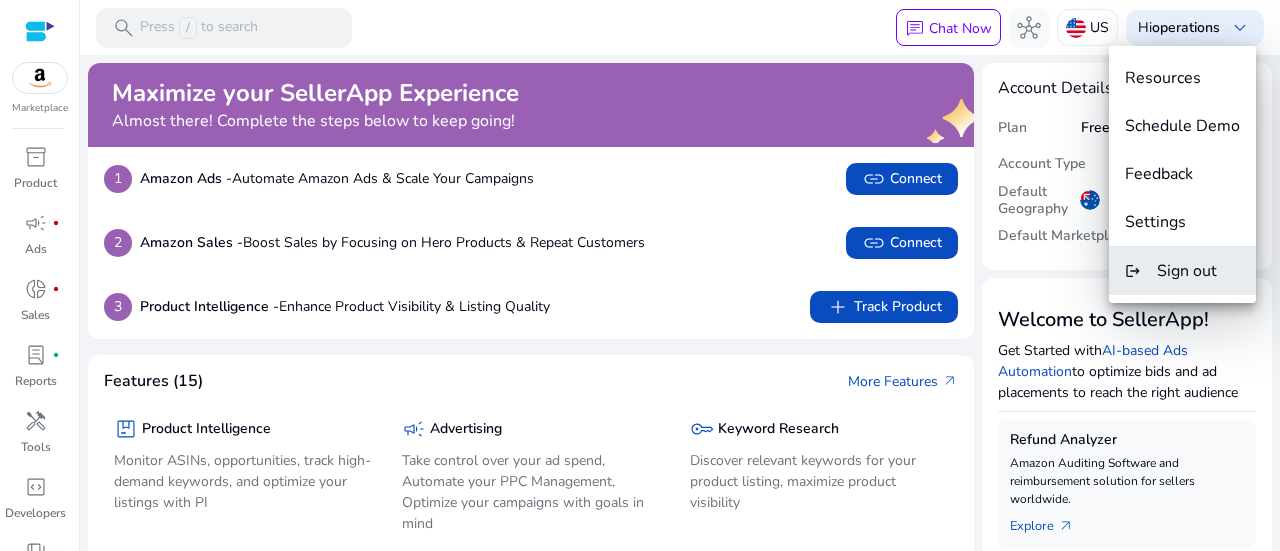 click on "Sign out" at bounding box center (1187, 271) 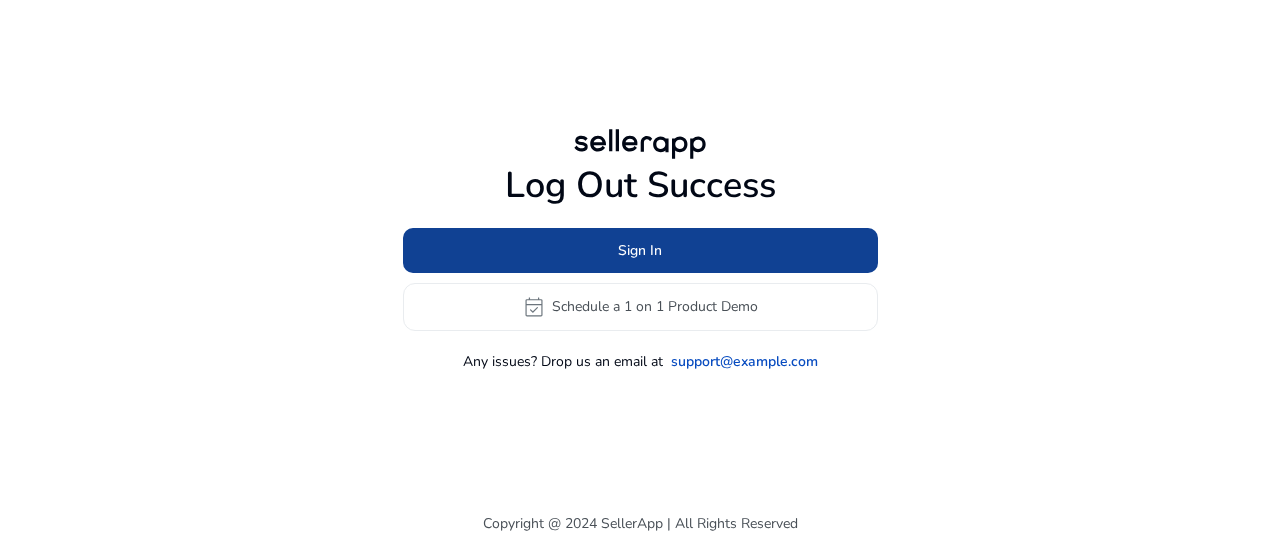 click on "Sign In" 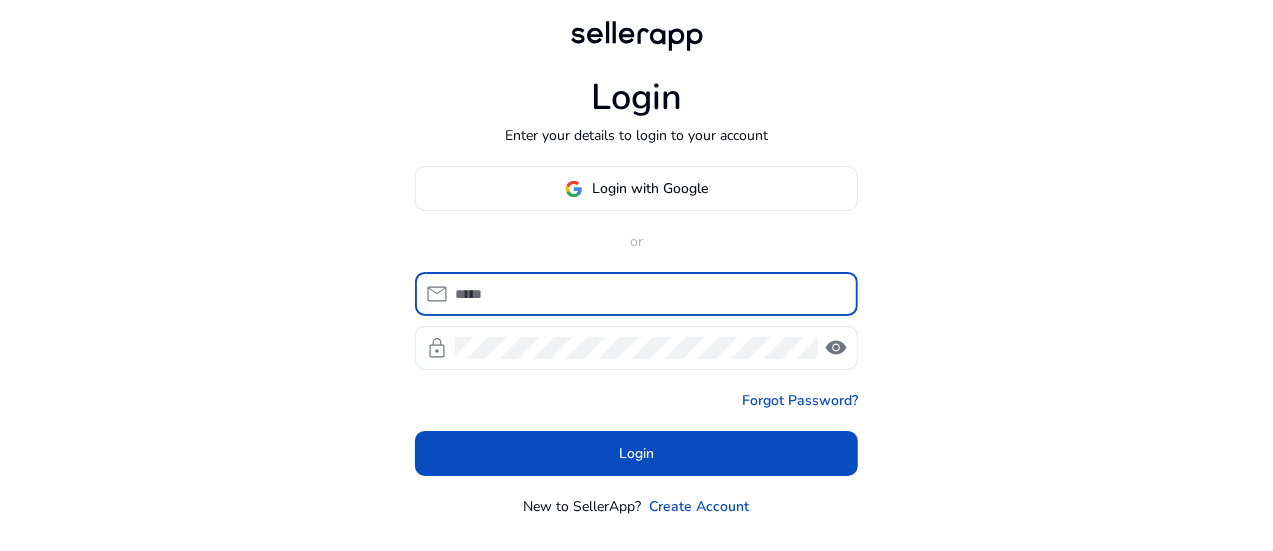 click at bounding box center [648, 294] 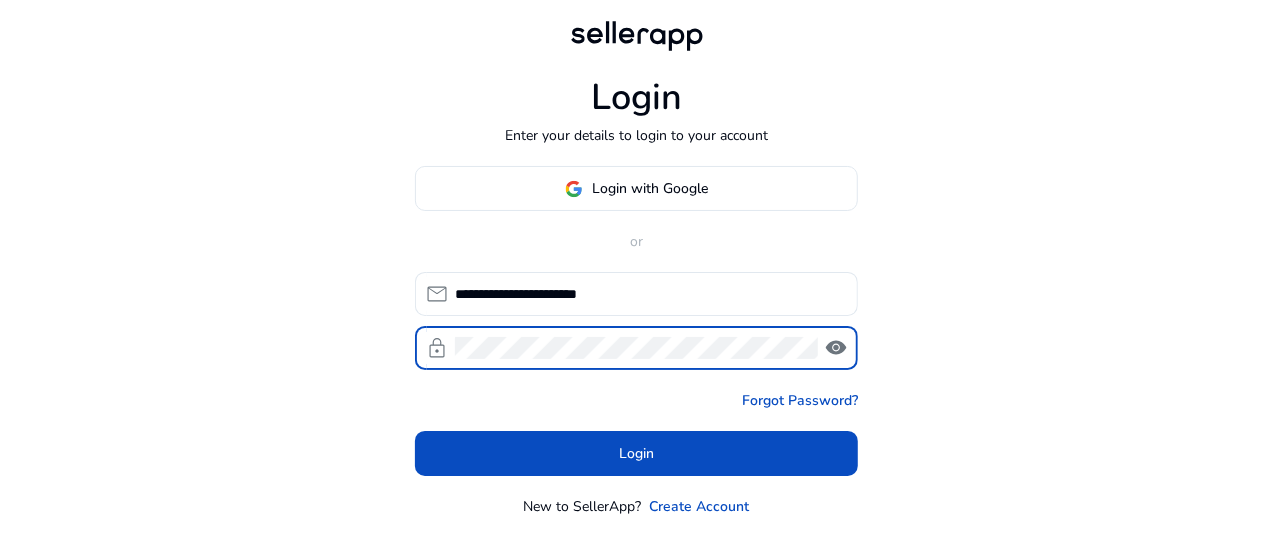 click on "visibility" 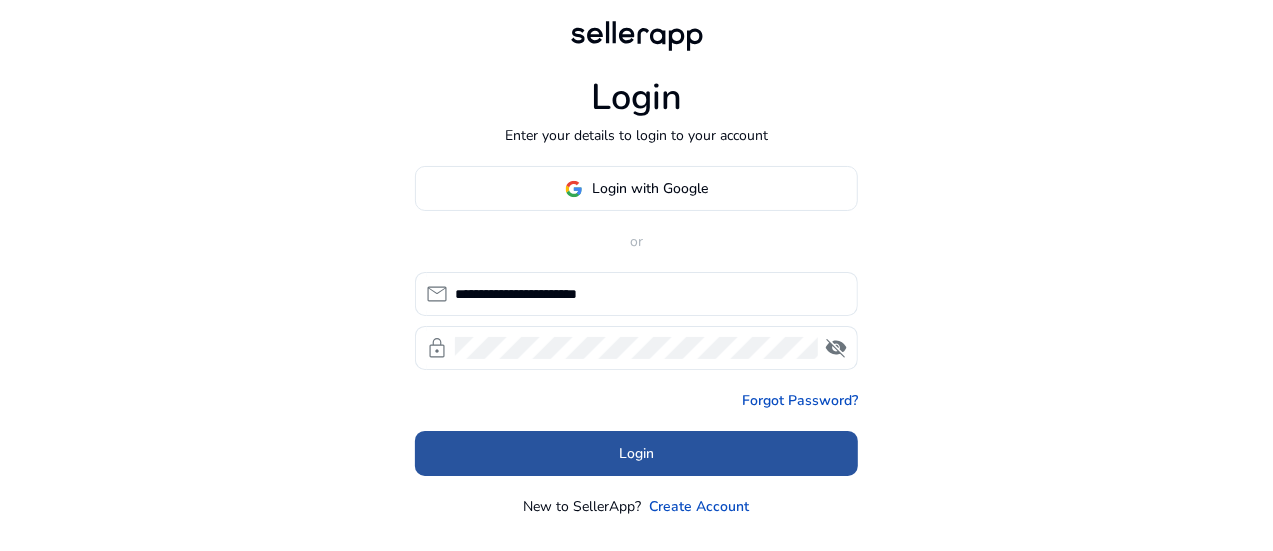 click at bounding box center (636, 454) 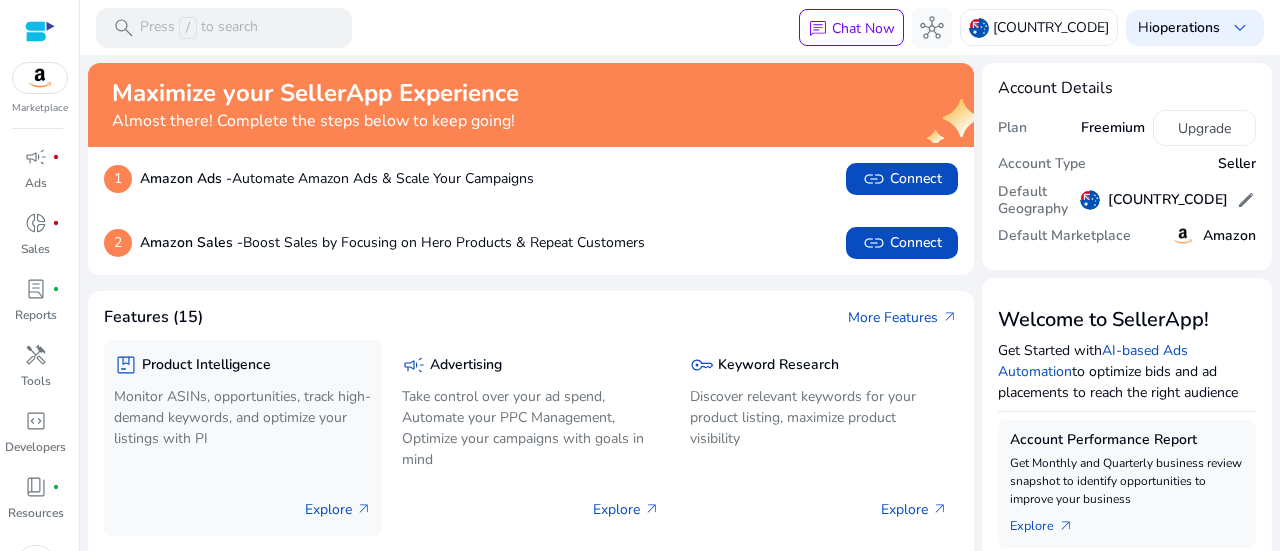 click on "Product Intelligence" 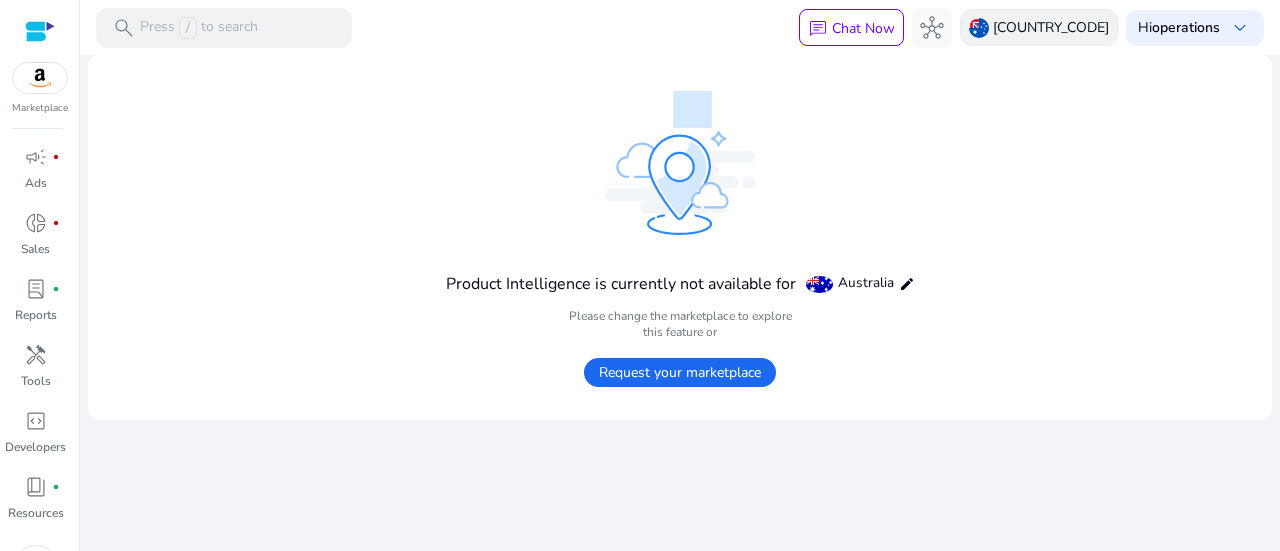 click on "AU" at bounding box center (1051, 27) 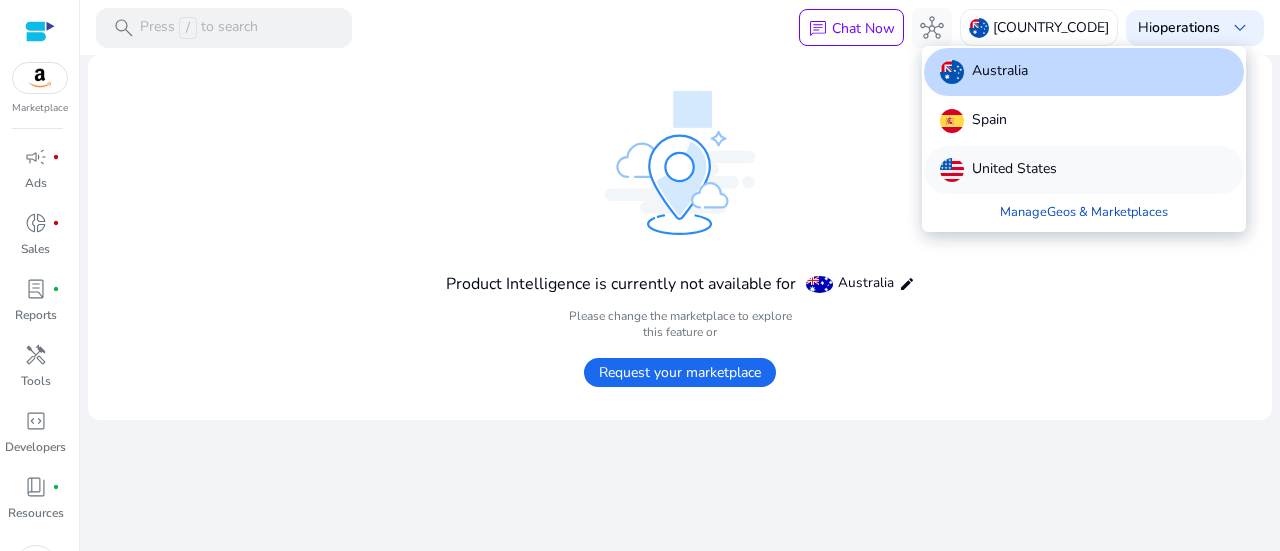 click on "United States" at bounding box center (1014, 170) 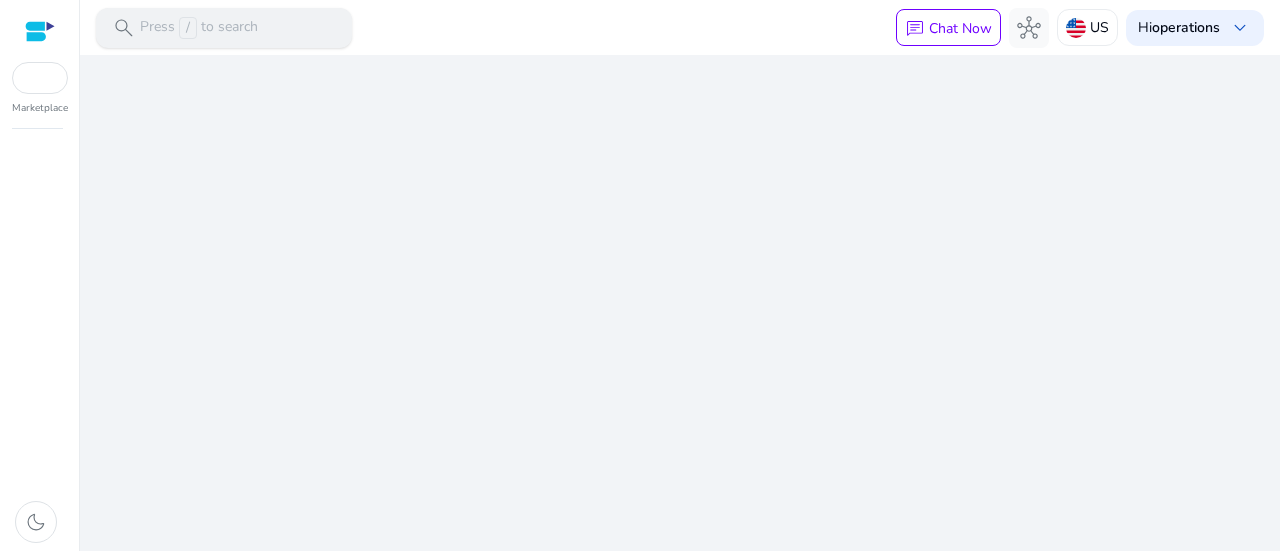 click on "search   Press  /  to search" at bounding box center (224, 28) 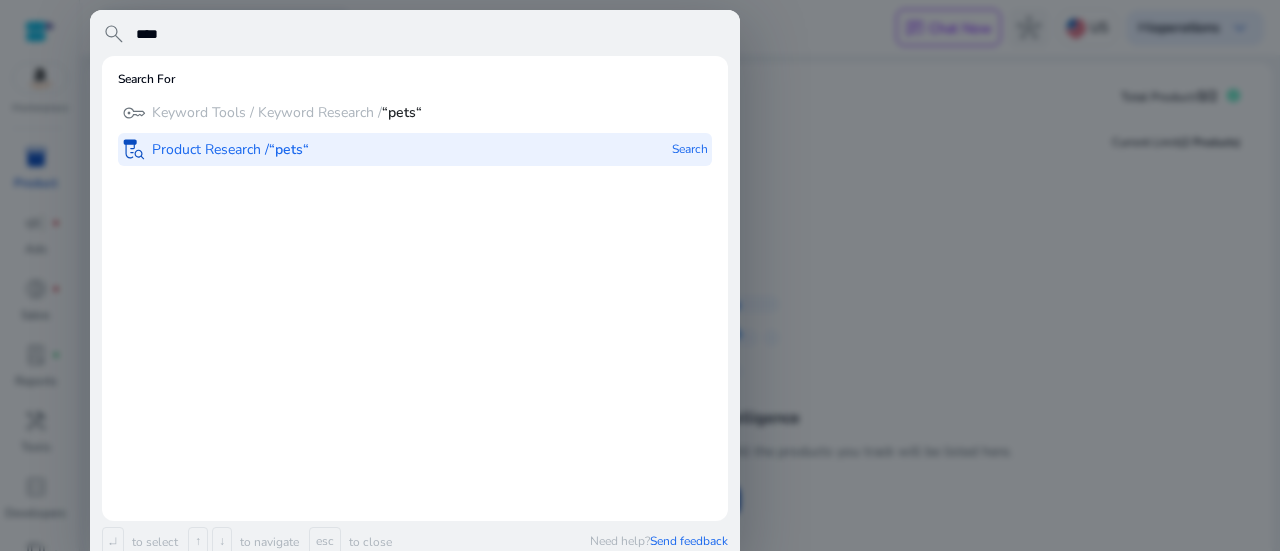 type on "****" 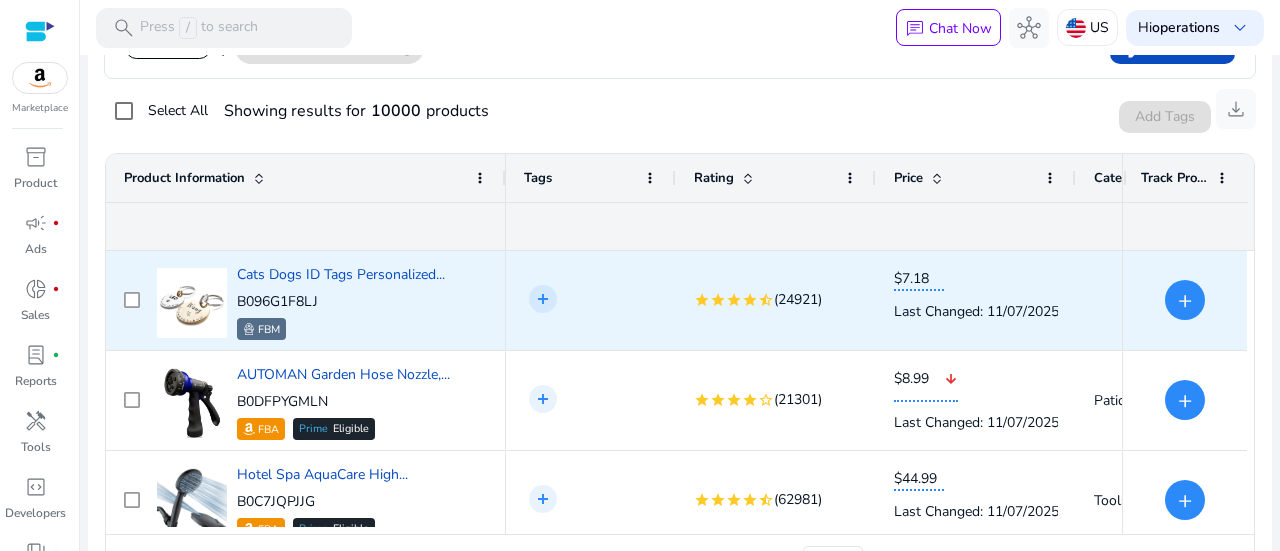 scroll, scrollTop: 376, scrollLeft: 0, axis: vertical 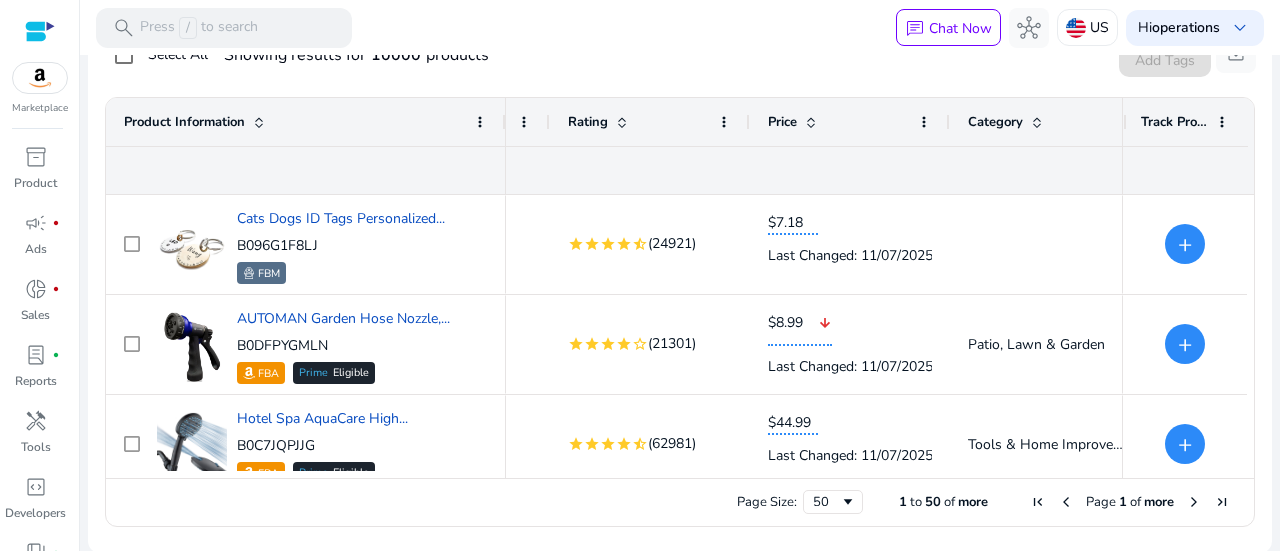 click on "Rating" 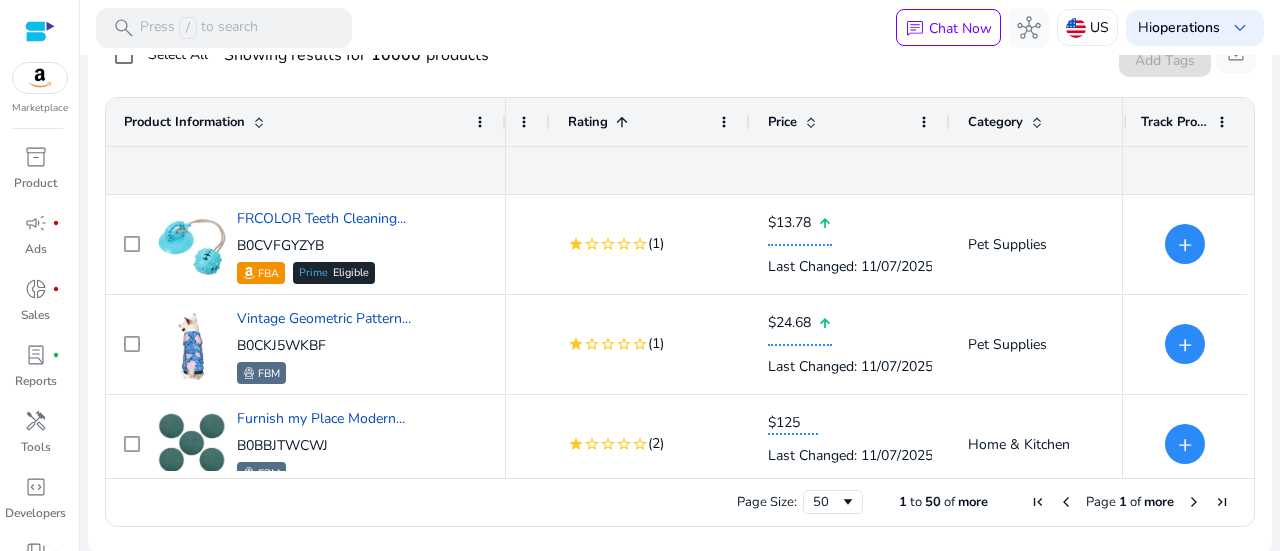 click 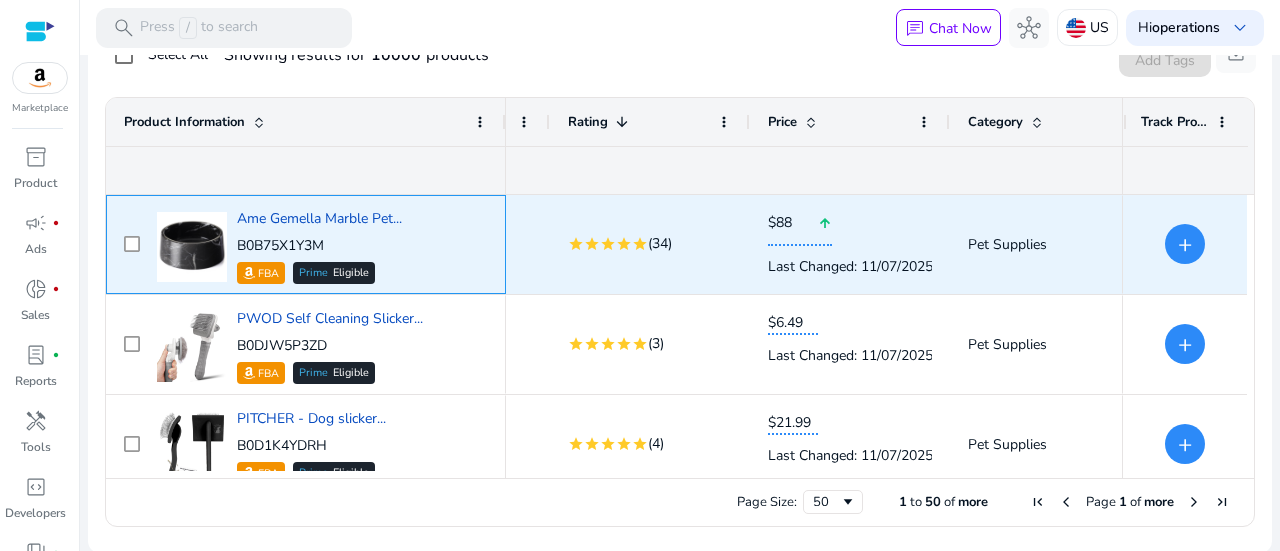 click 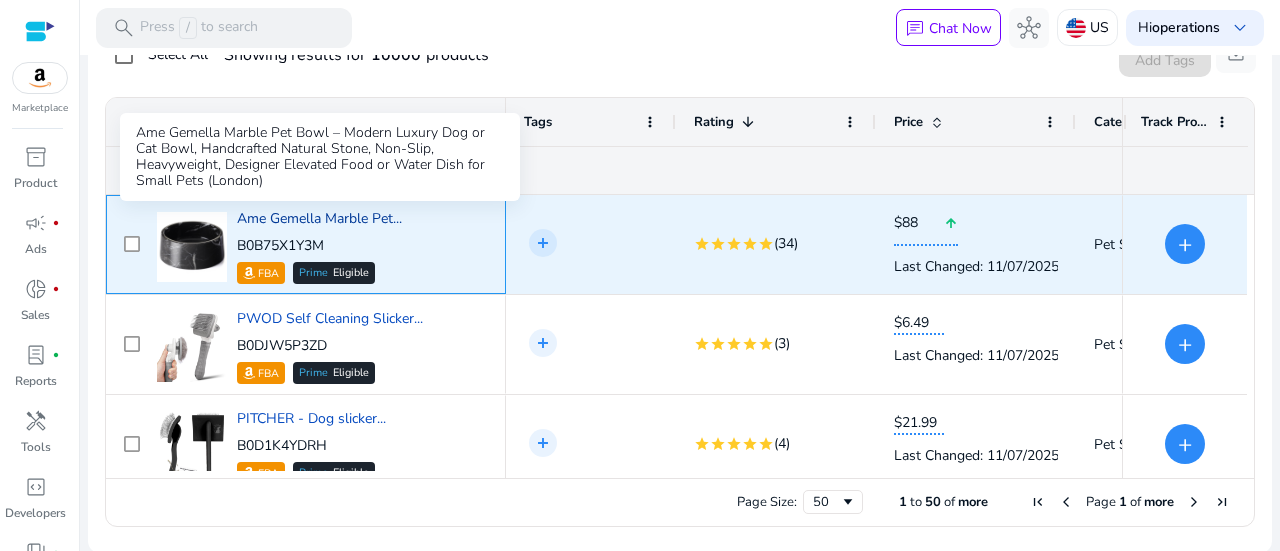 click on "[BRAND] Marble Pet..." 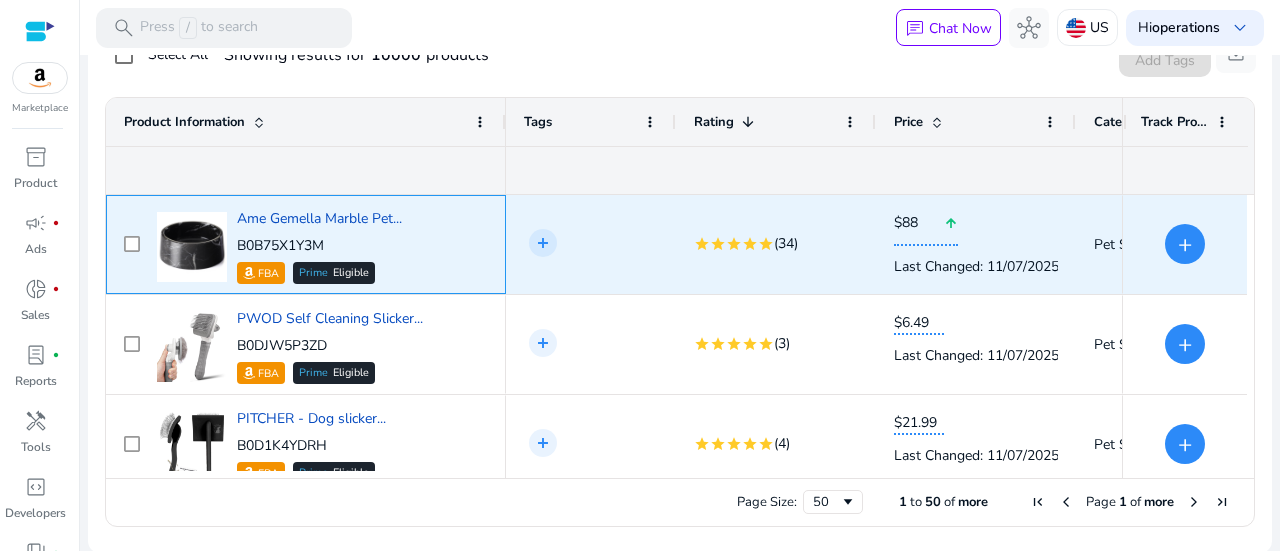 click 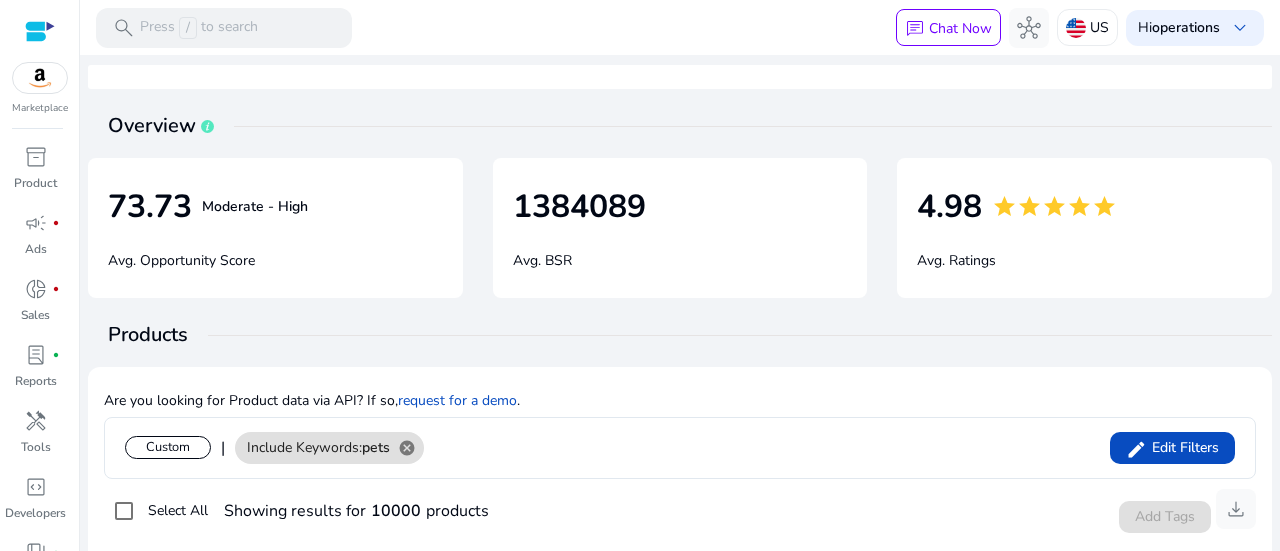 click 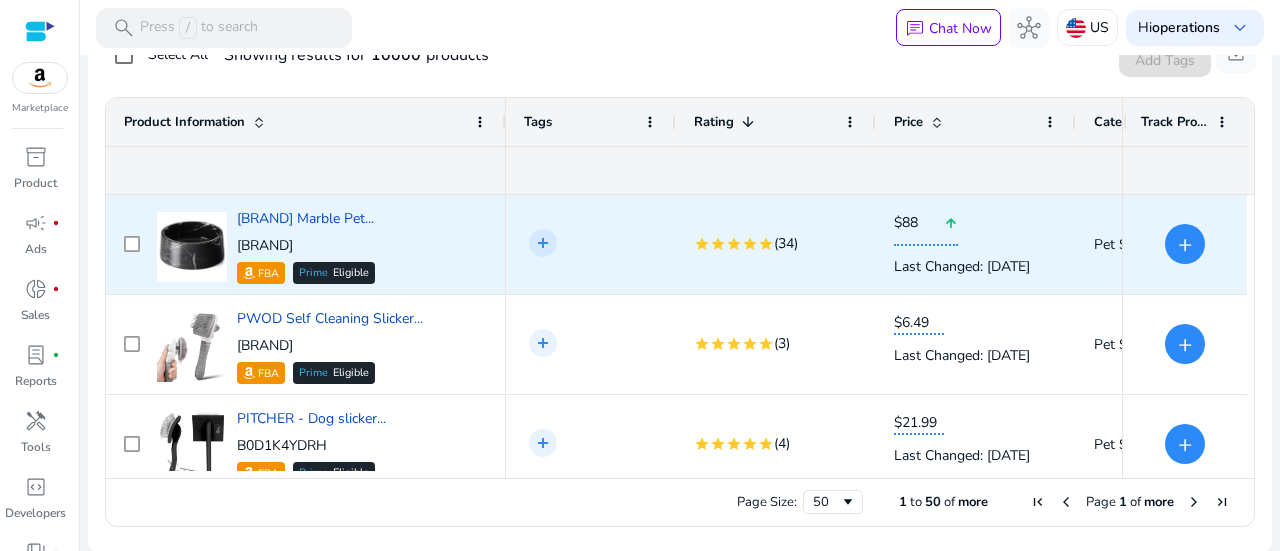 click 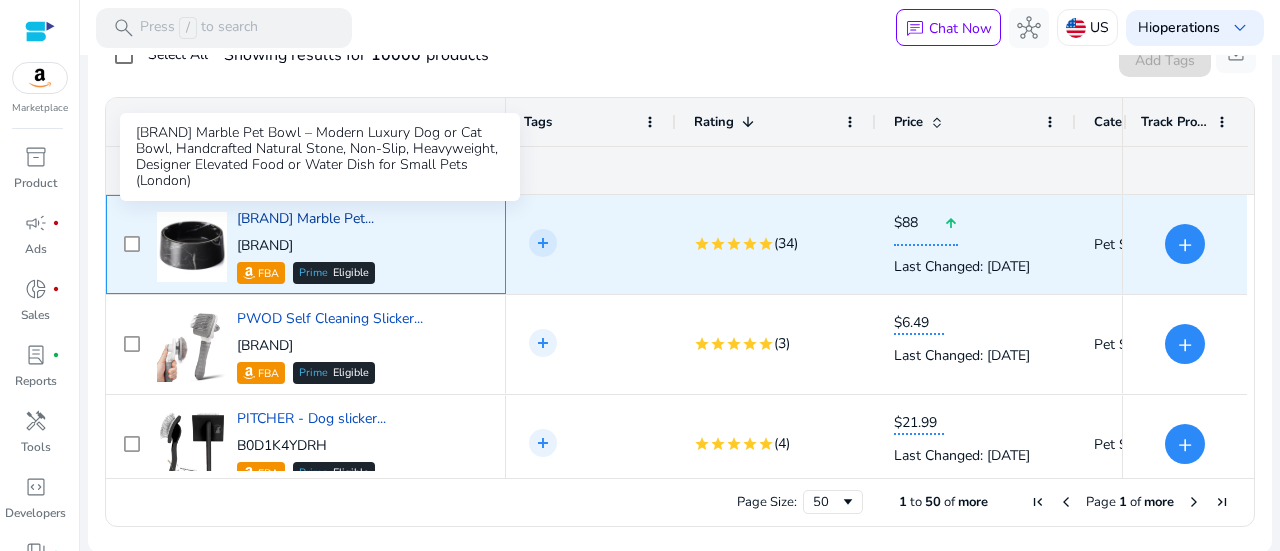 click on "[BRAND] Marble Pet..." 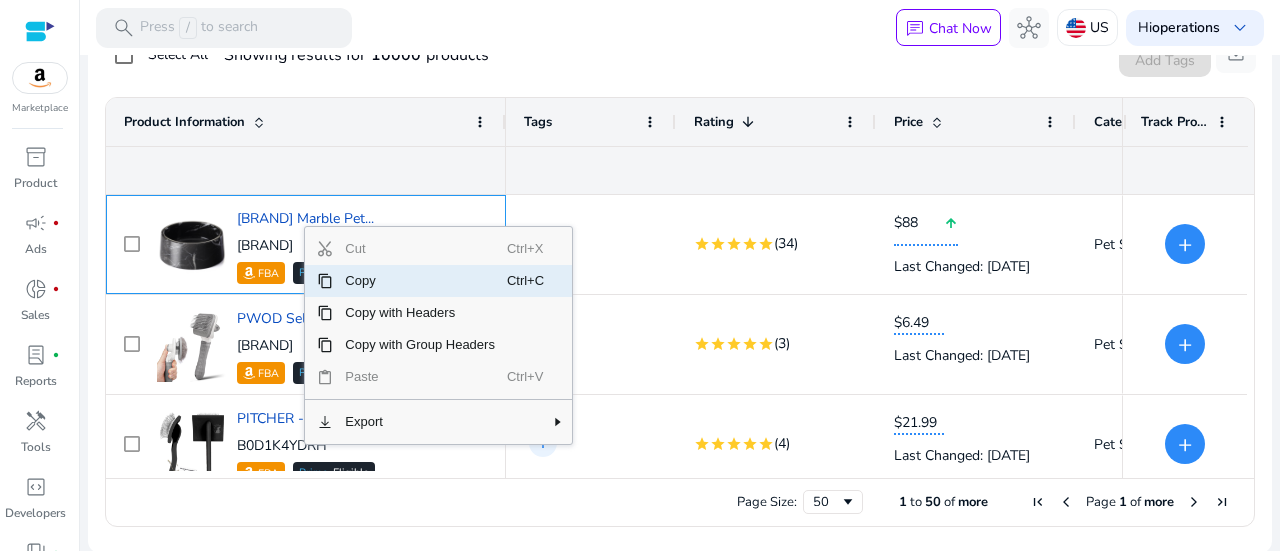 click on "Copy" 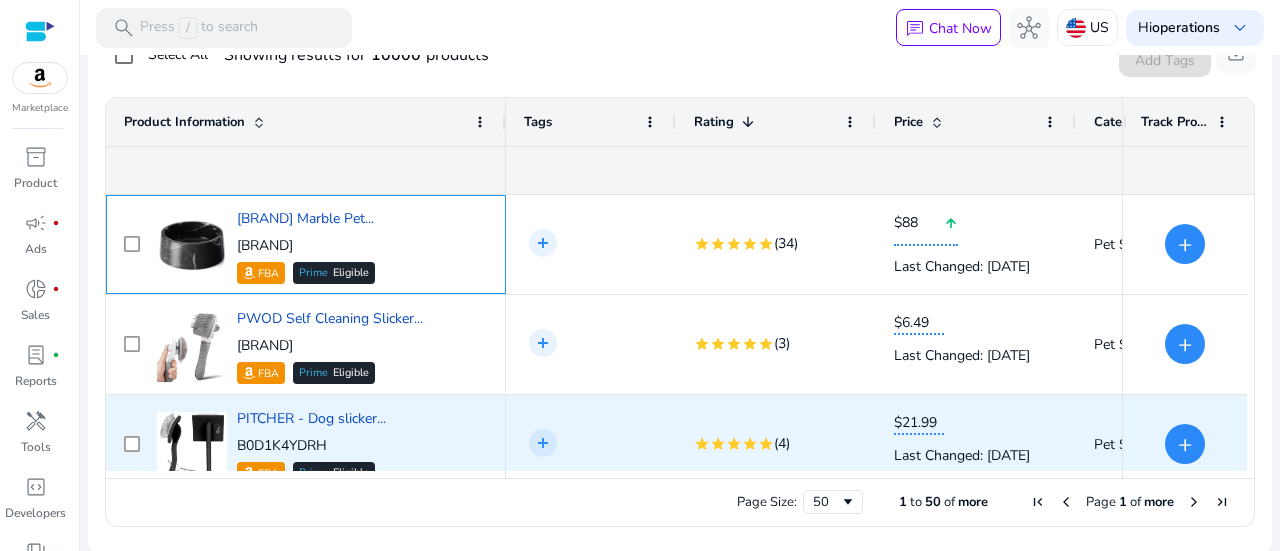 scroll, scrollTop: 100, scrollLeft: 0, axis: vertical 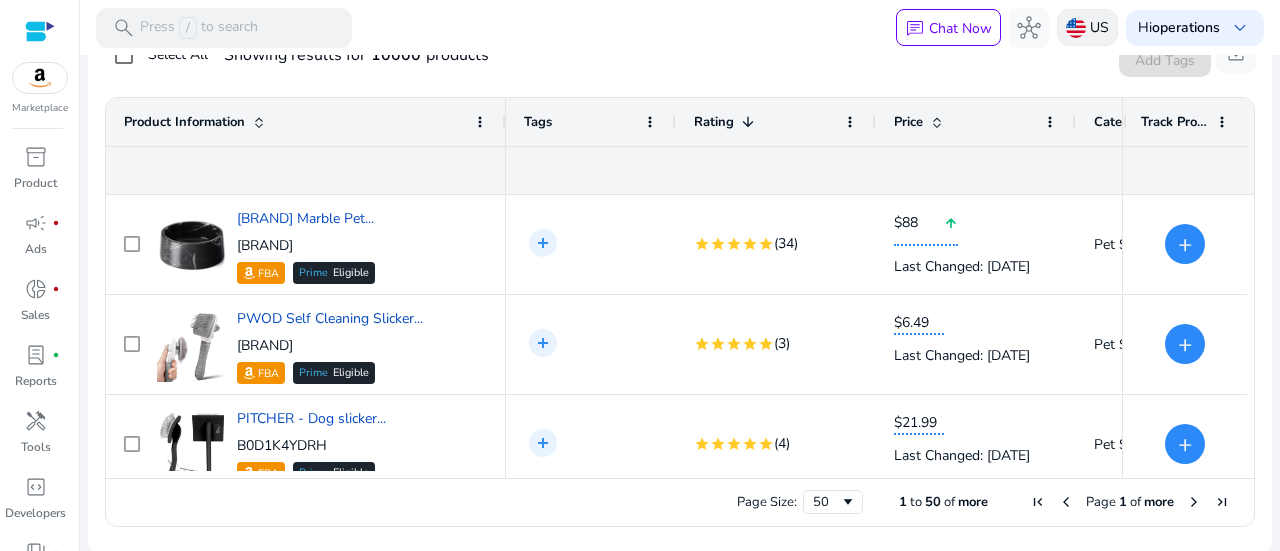 click on "US" at bounding box center (1099, 27) 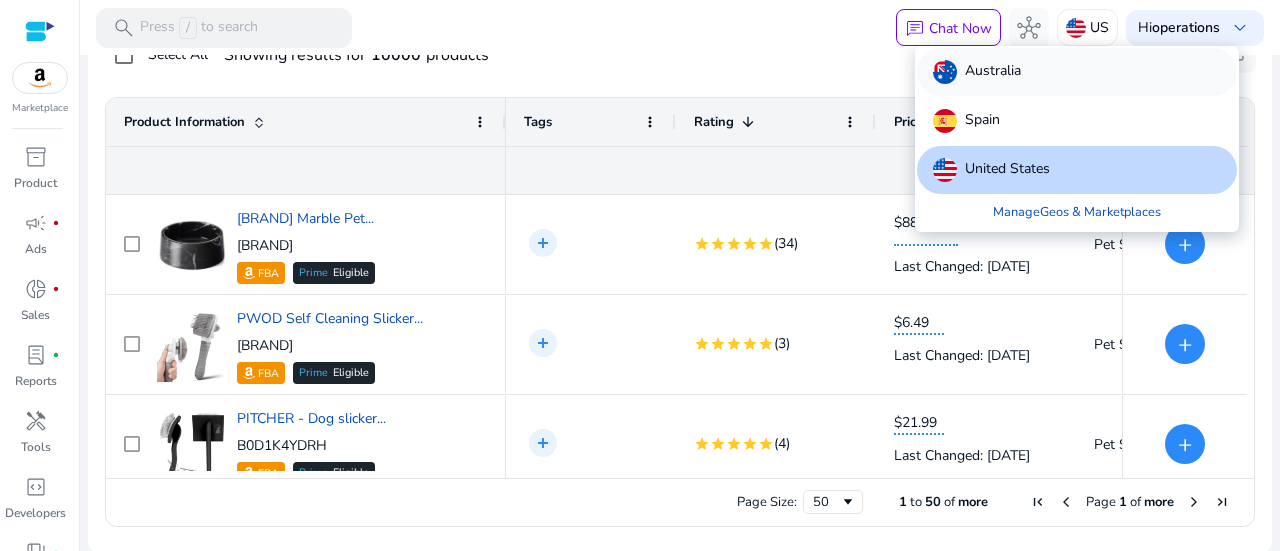 click on "Australia" at bounding box center [993, 72] 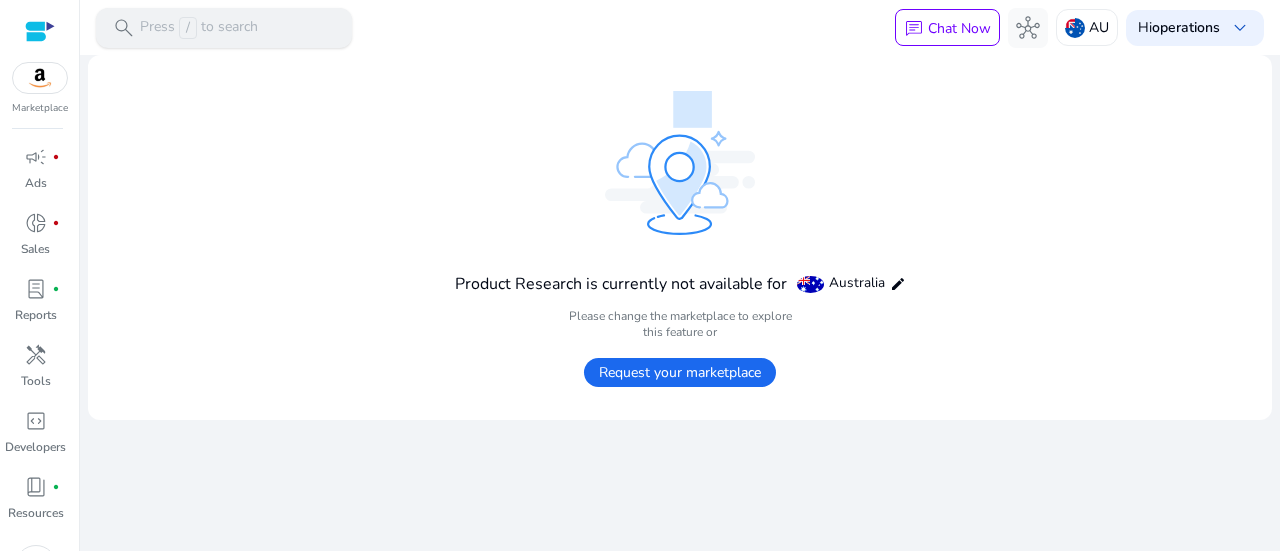 click on "Press  /  to search" at bounding box center (199, 28) 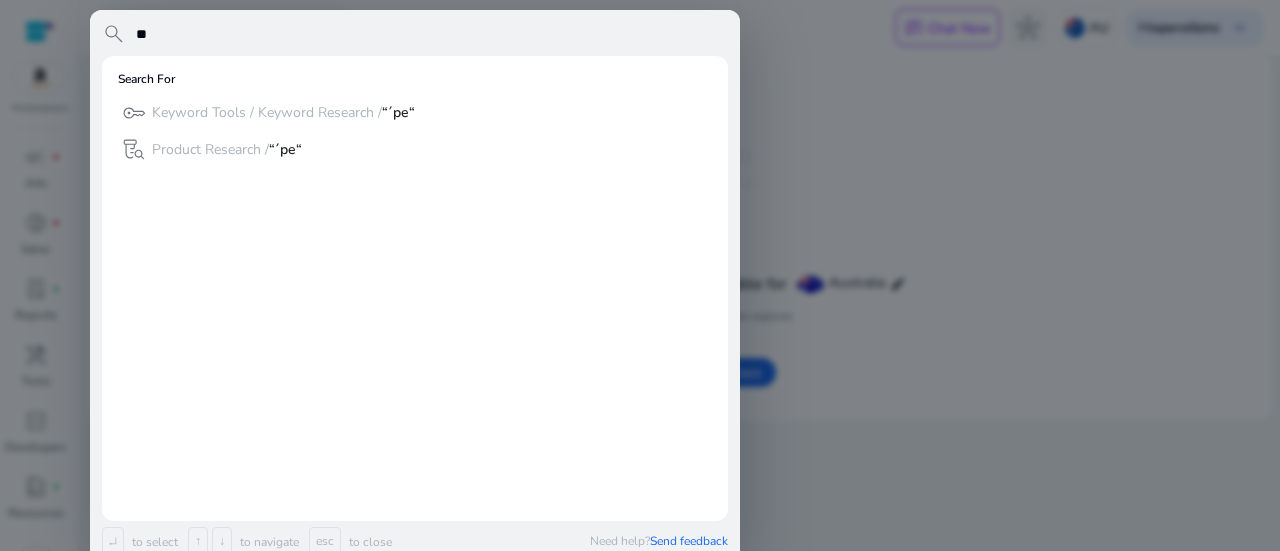 type on "*" 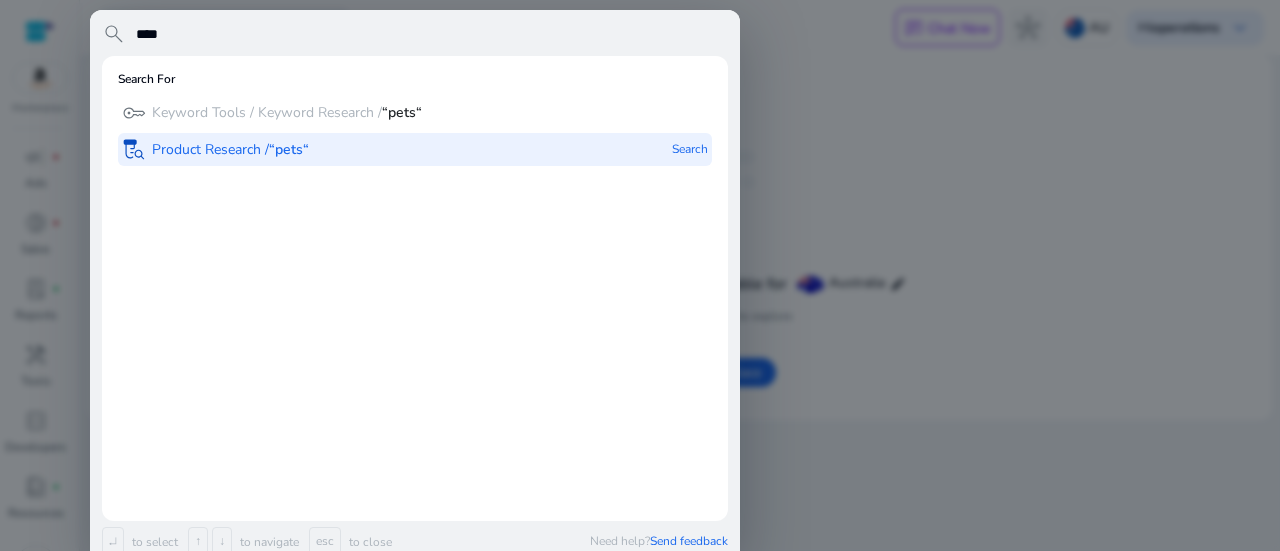 type on "****" 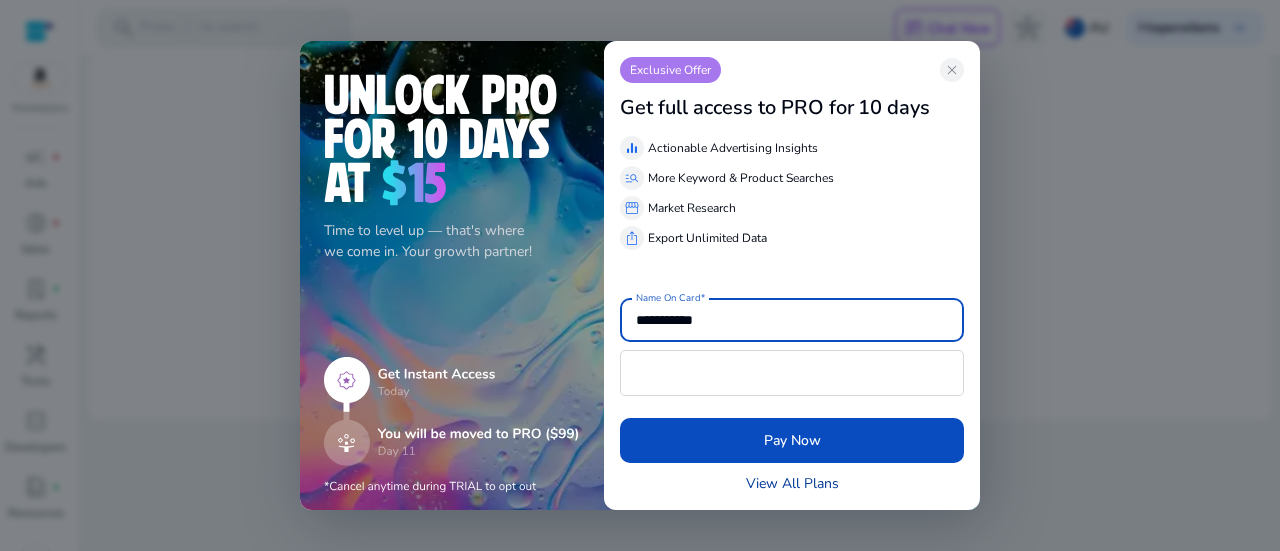 click on "View All Plans" at bounding box center (792, 483) 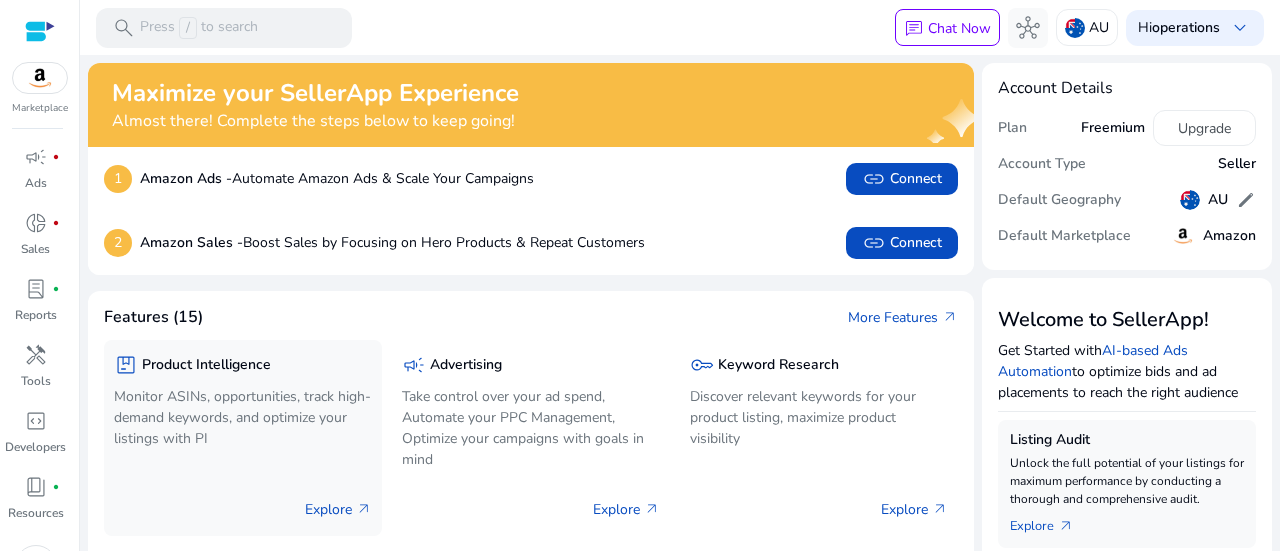 click on "package  Product Intelligence Monitor ASINs, opportunities, track high-demand keywords, and optimize your listings with PI" 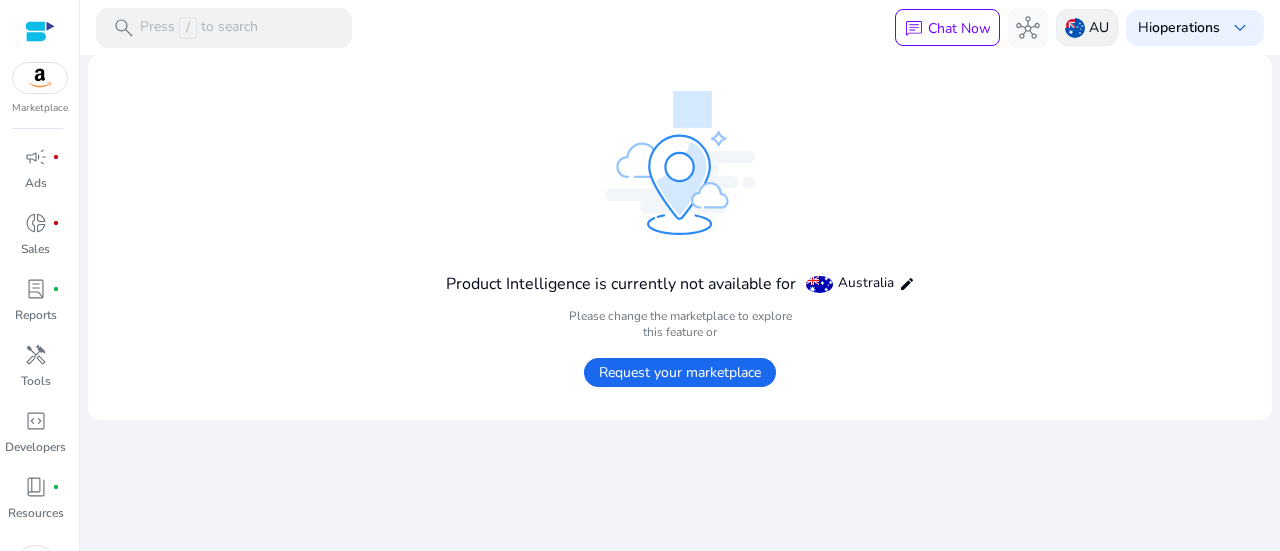 click on "AU" at bounding box center [1099, 27] 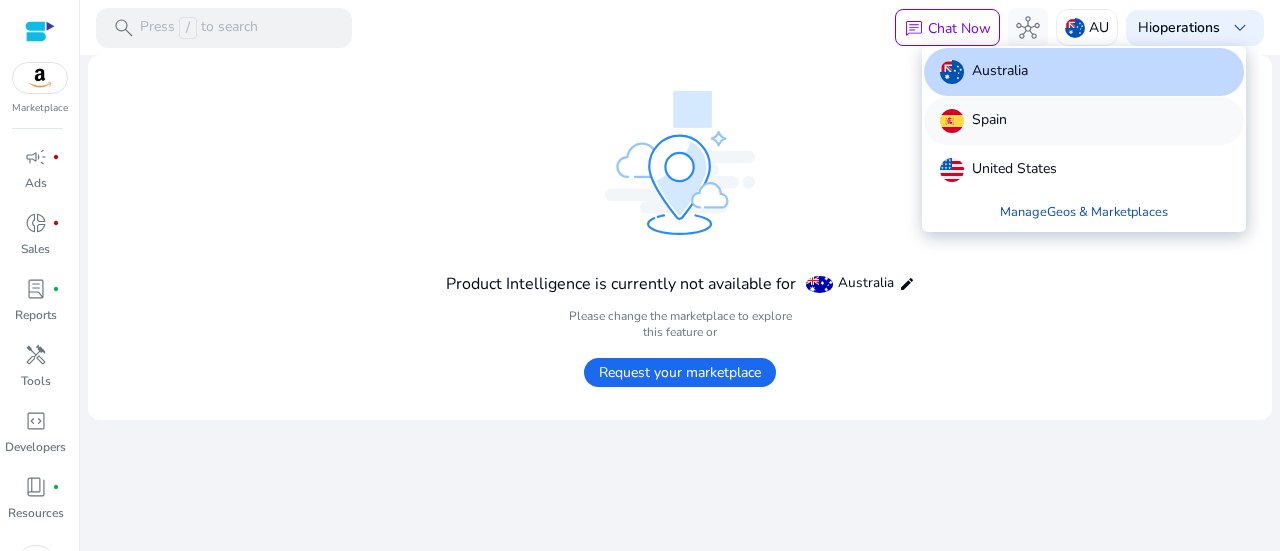 click on "Spain" at bounding box center (1084, 121) 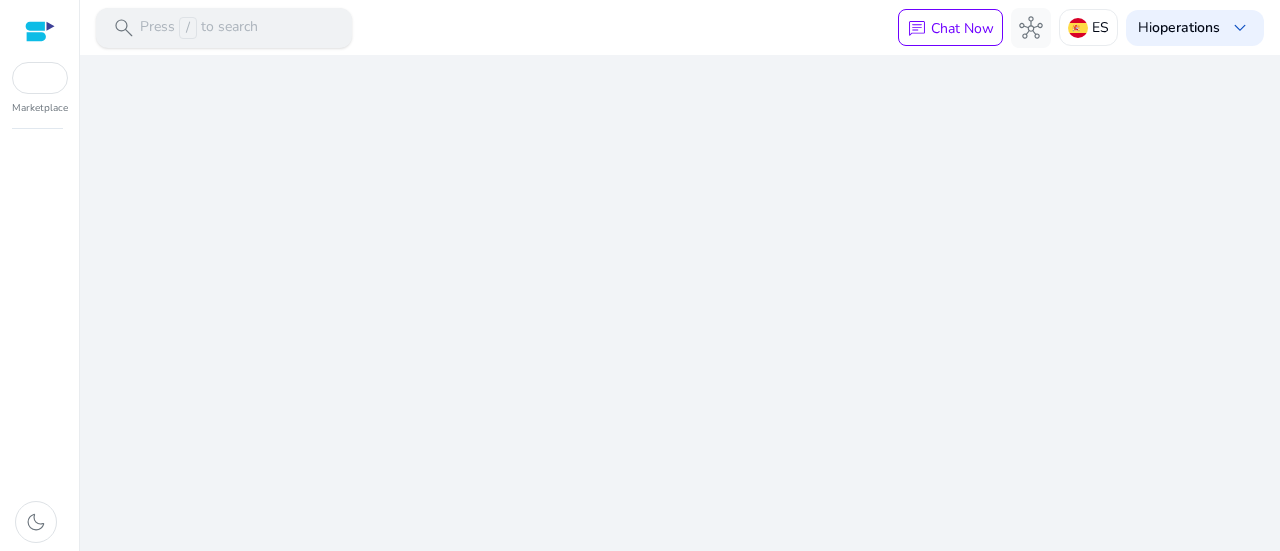 click on "Press  /  to search" at bounding box center [199, 28] 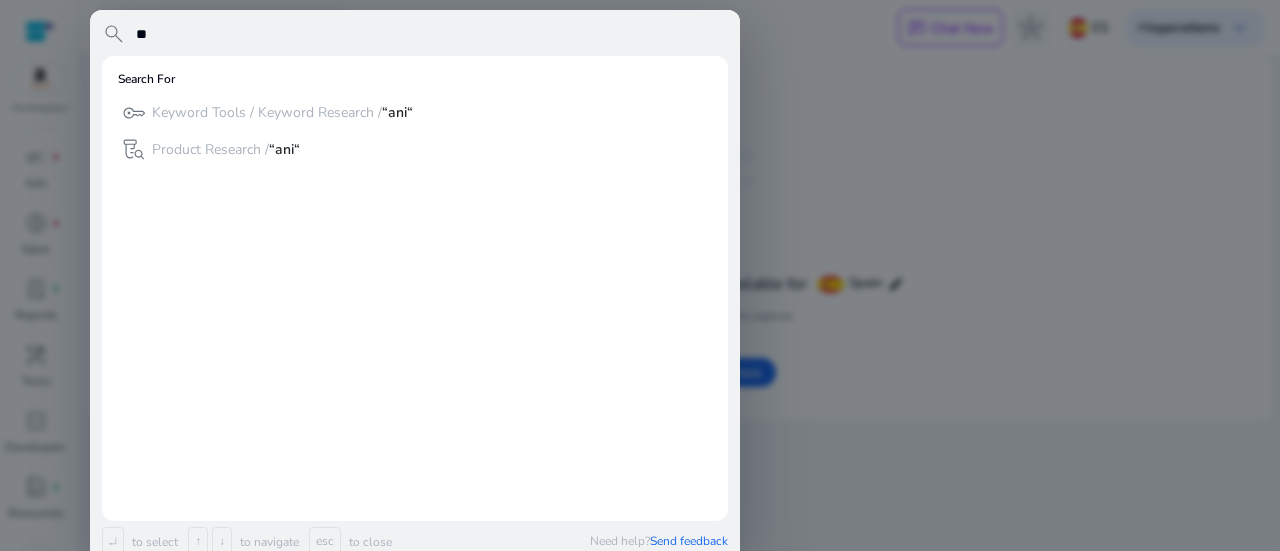 type on "*" 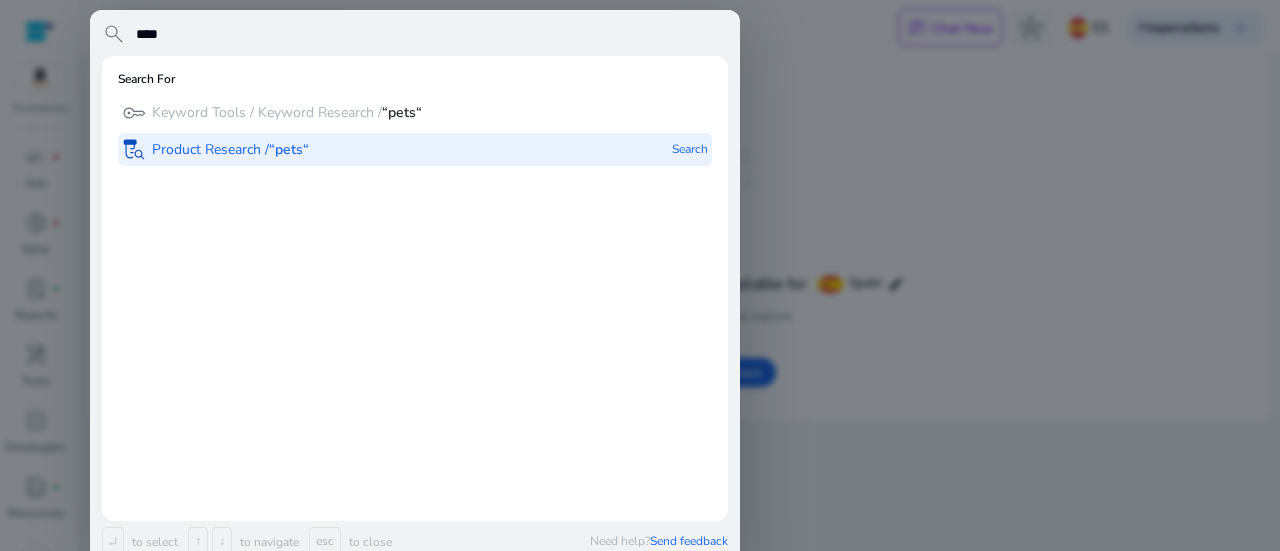 type on "****" 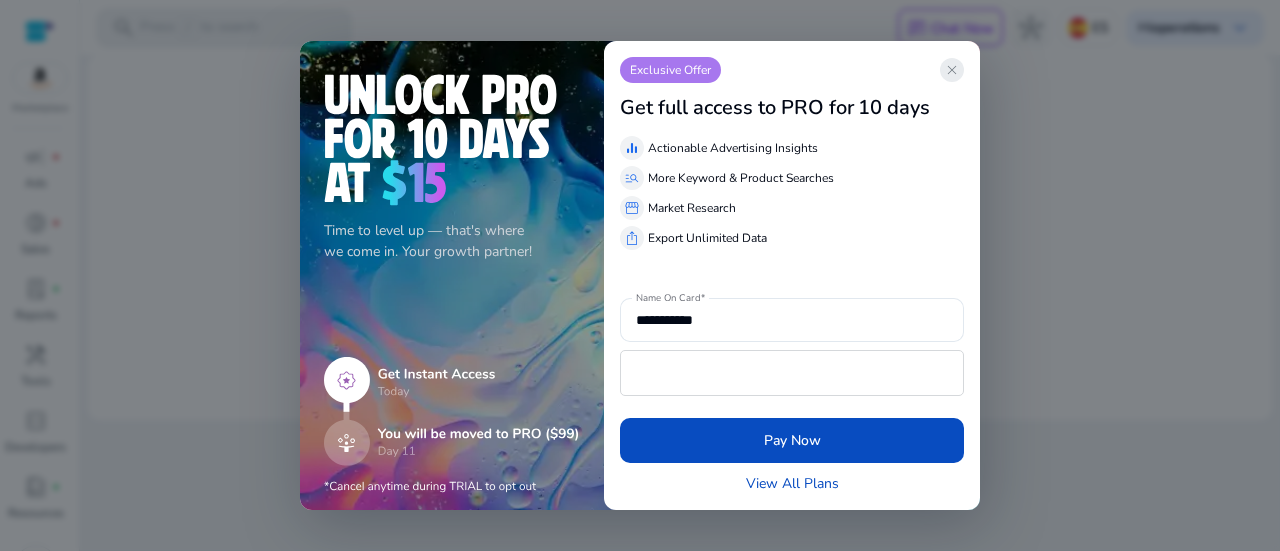 click on "close" at bounding box center (952, 70) 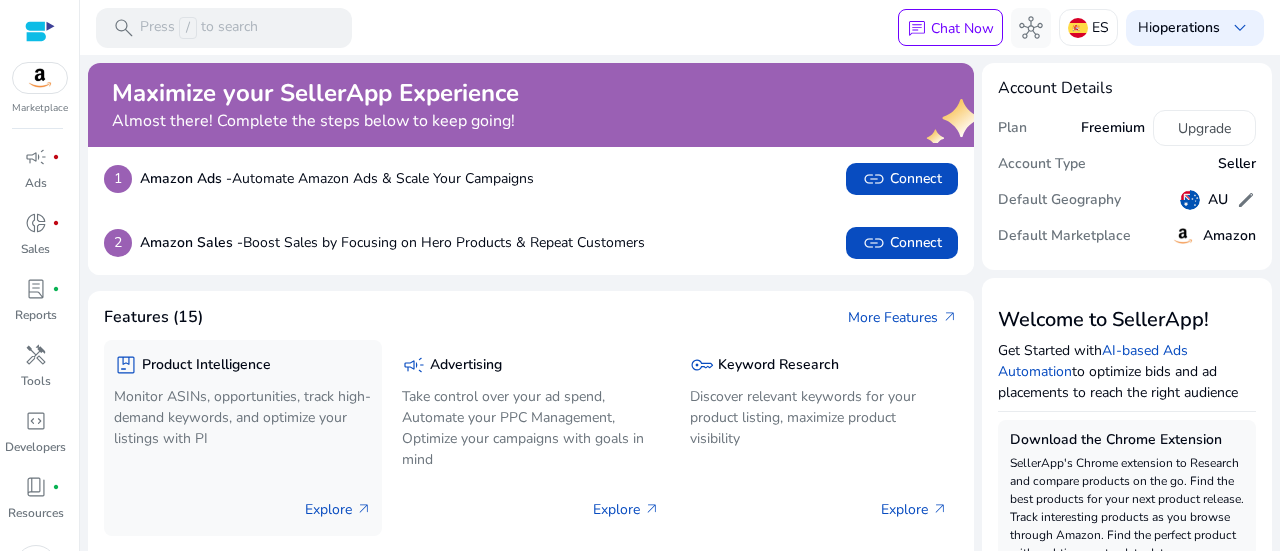 click on "package  Product Intelligence" 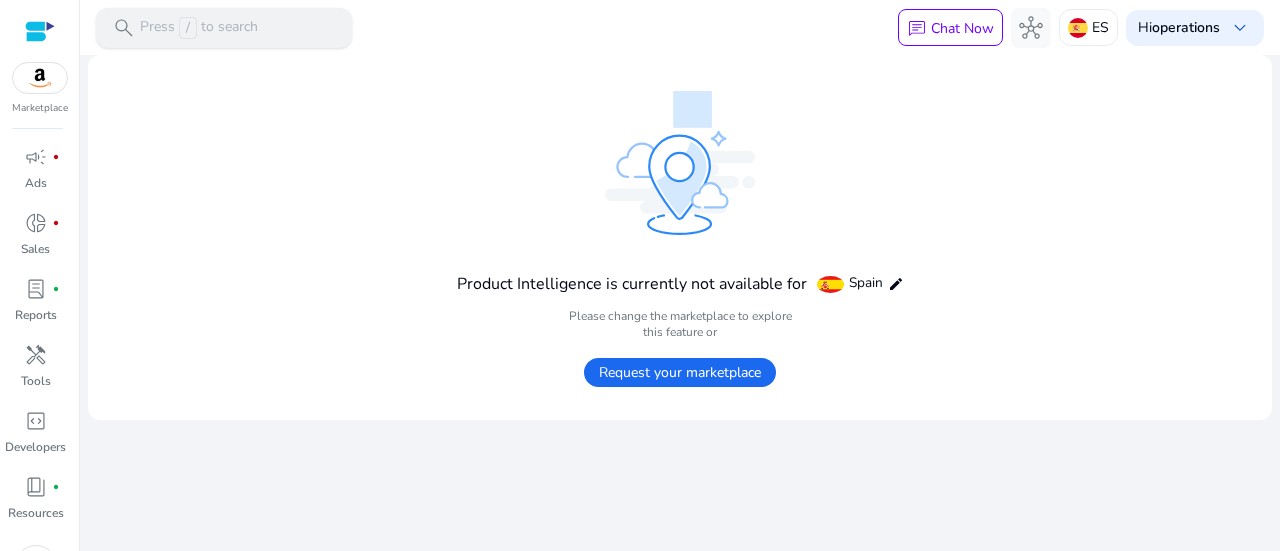 click on "search   Press  /  to search" at bounding box center [224, 28] 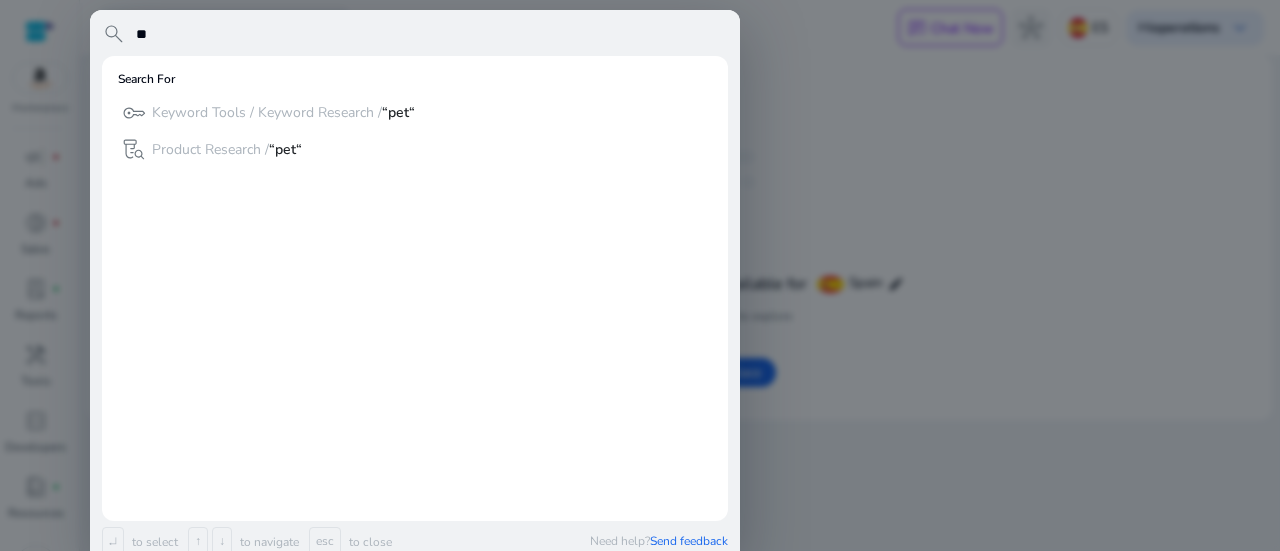 type on "*" 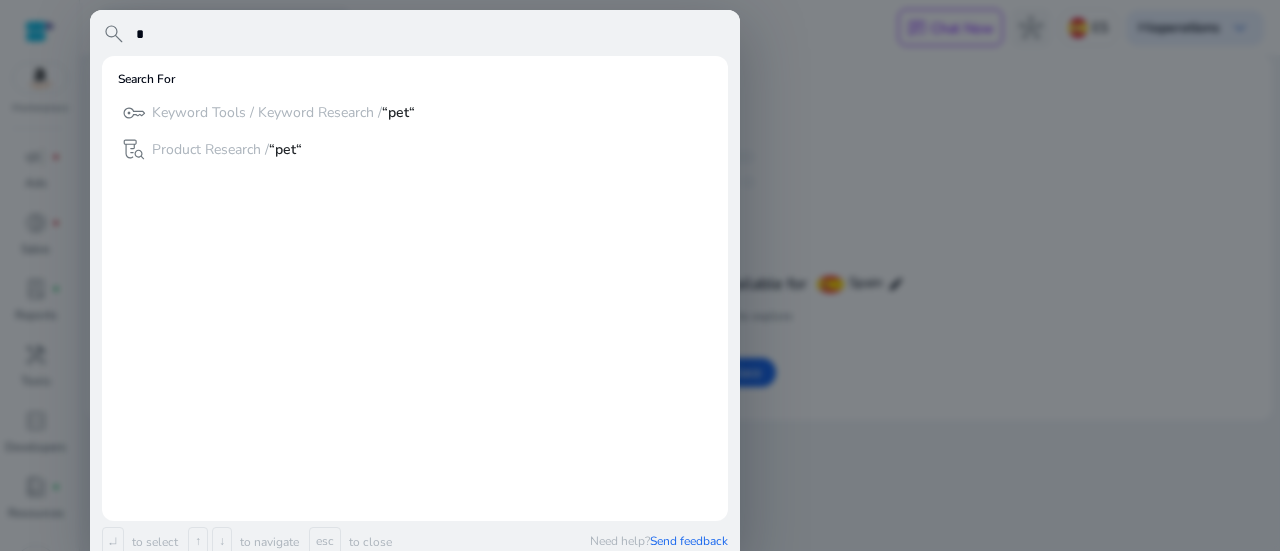 type 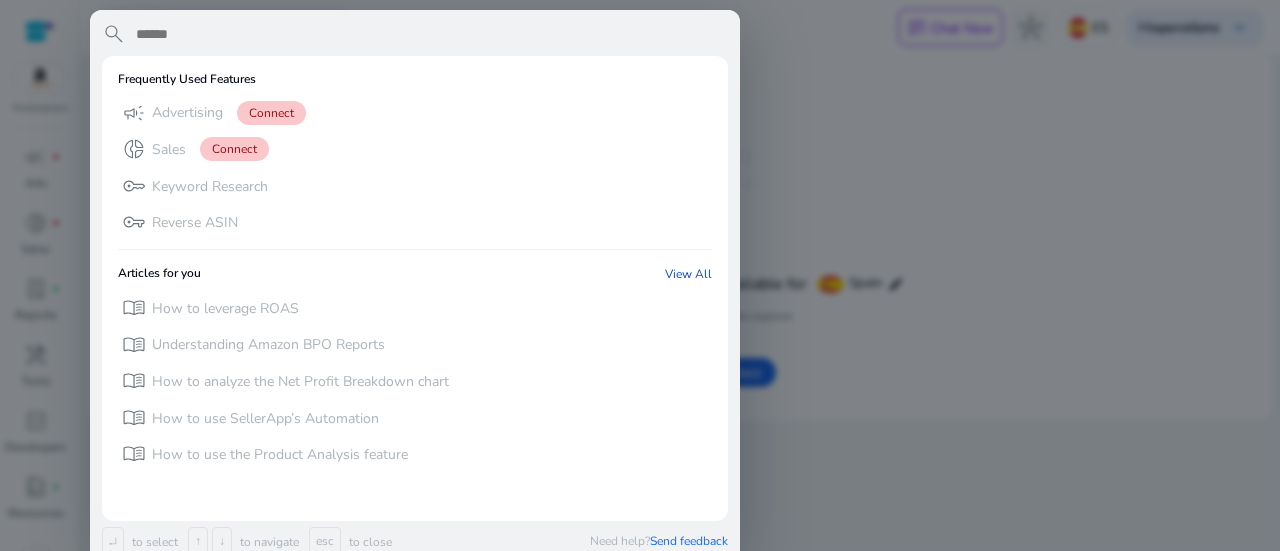 click at bounding box center (640, 275) 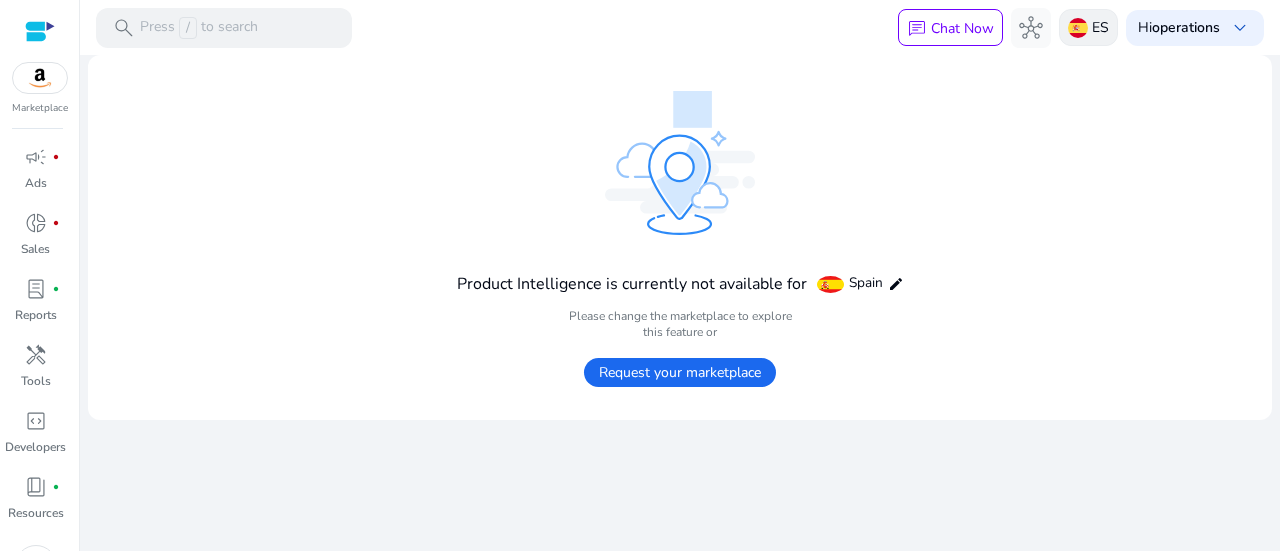 click on "ES" at bounding box center (1100, 27) 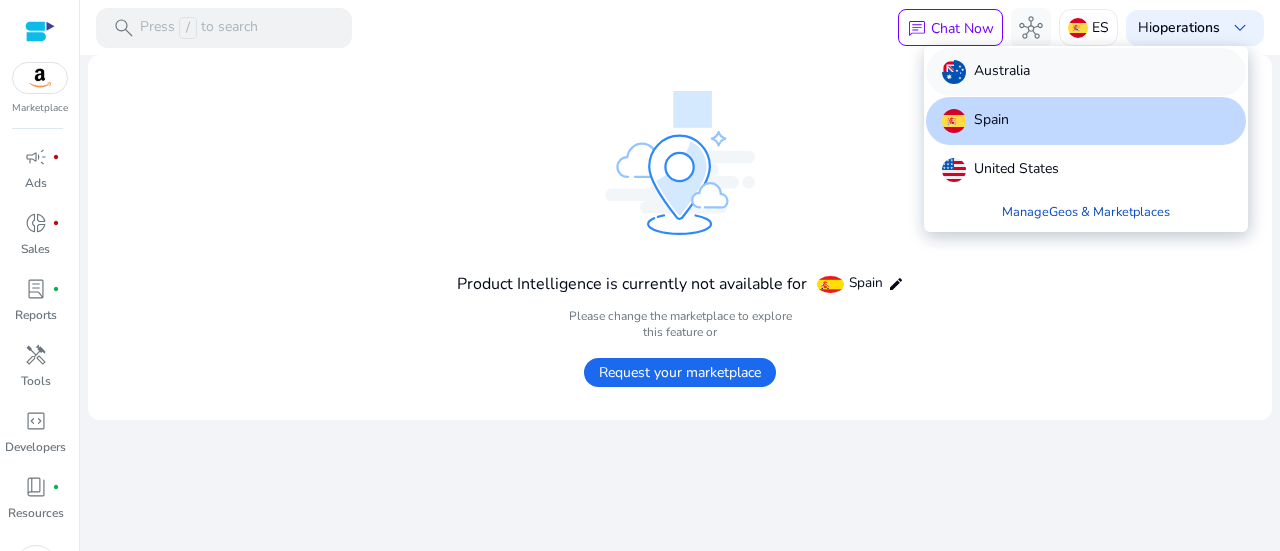 click on "Australia" at bounding box center [1086, 72] 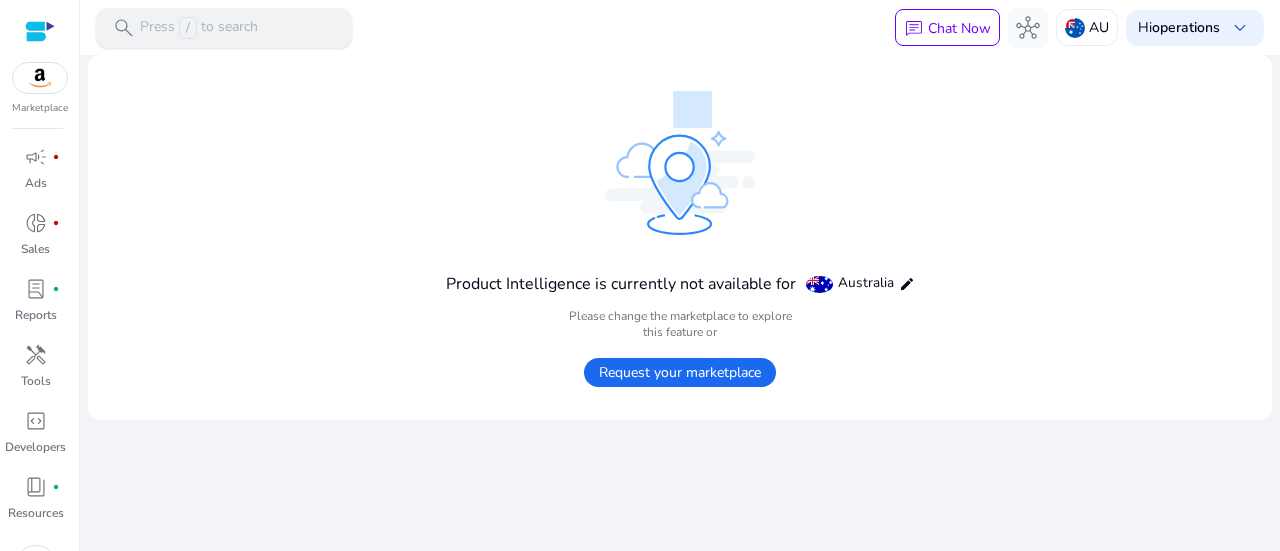 click on "Press  /  to search" at bounding box center (199, 28) 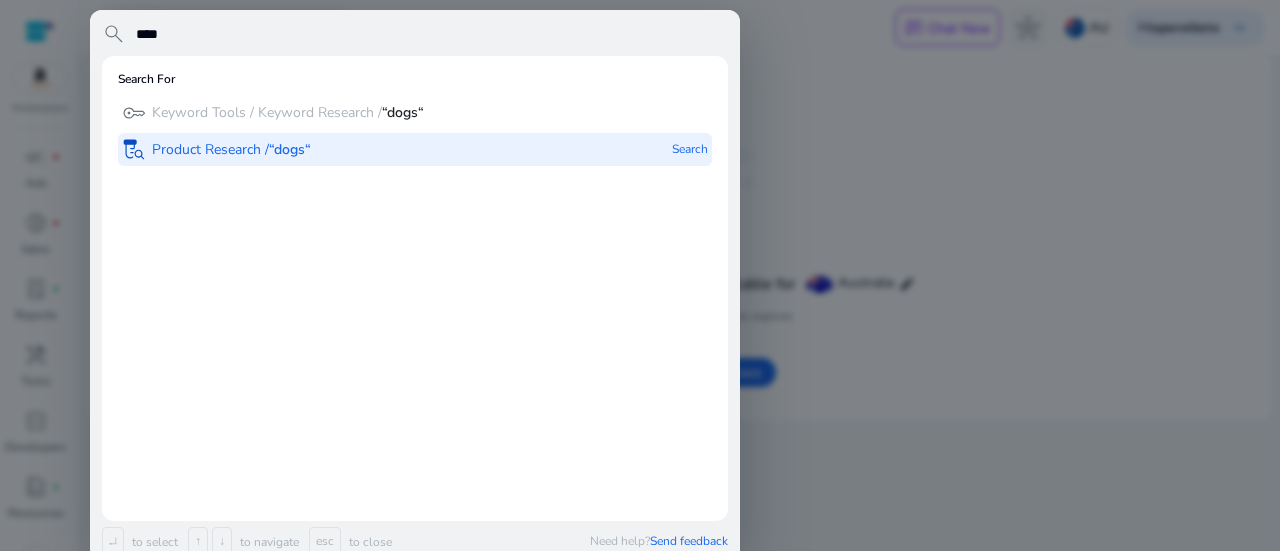 type on "****" 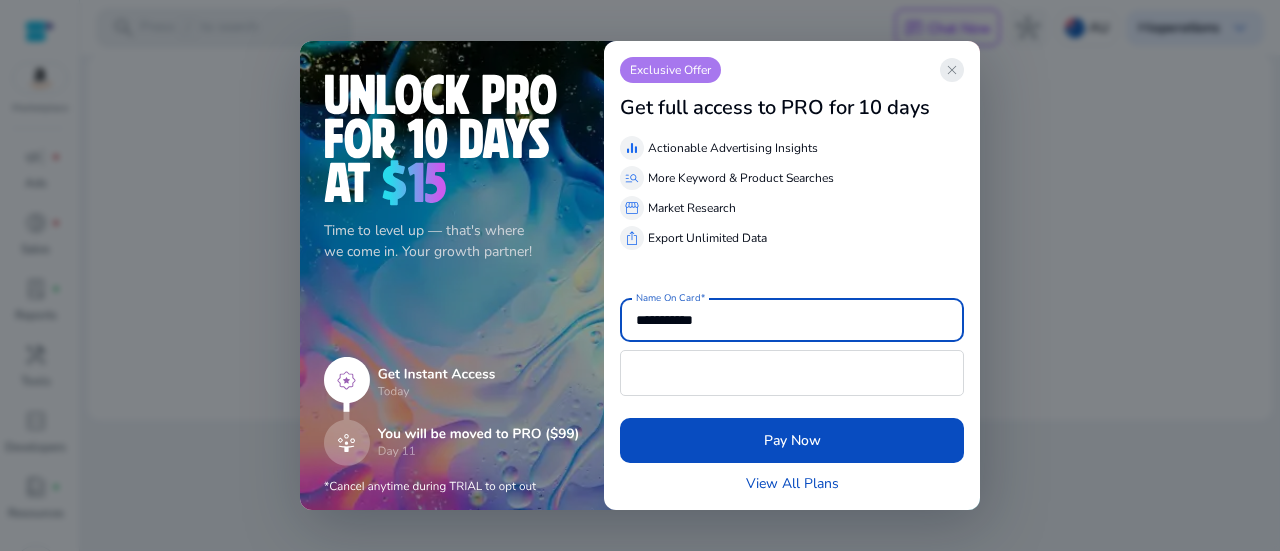 click on "close" at bounding box center (952, 70) 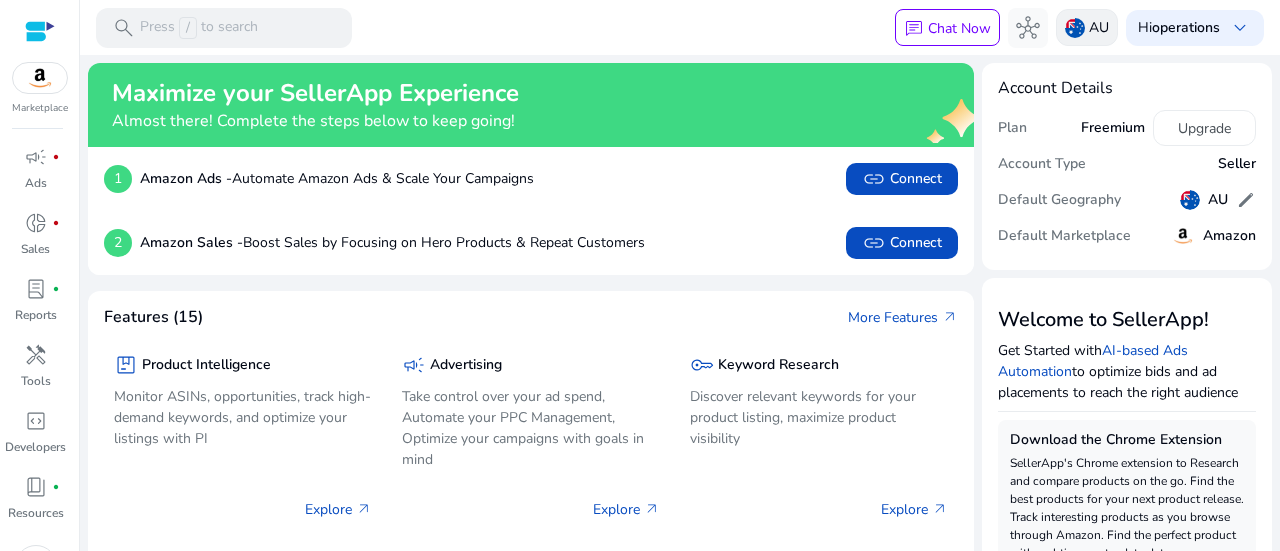 click at bounding box center (1075, 28) 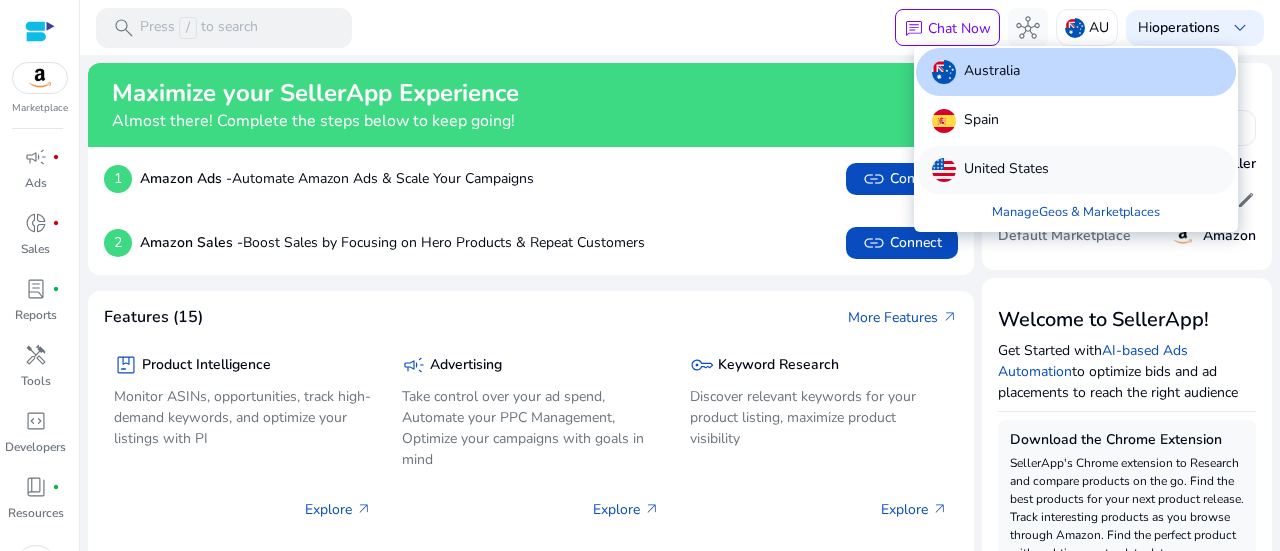 click on "United States" at bounding box center [1006, 170] 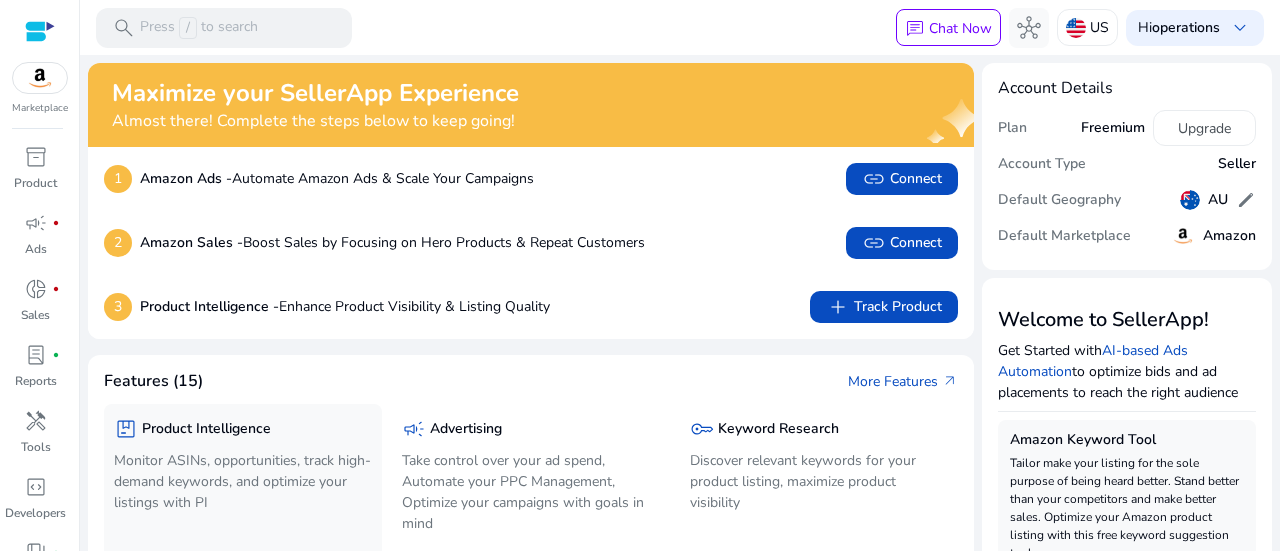 click on "package  Product Intelligence Monitor ASINs, opportunities, track high-demand keywords, and optimize your listings with PI" 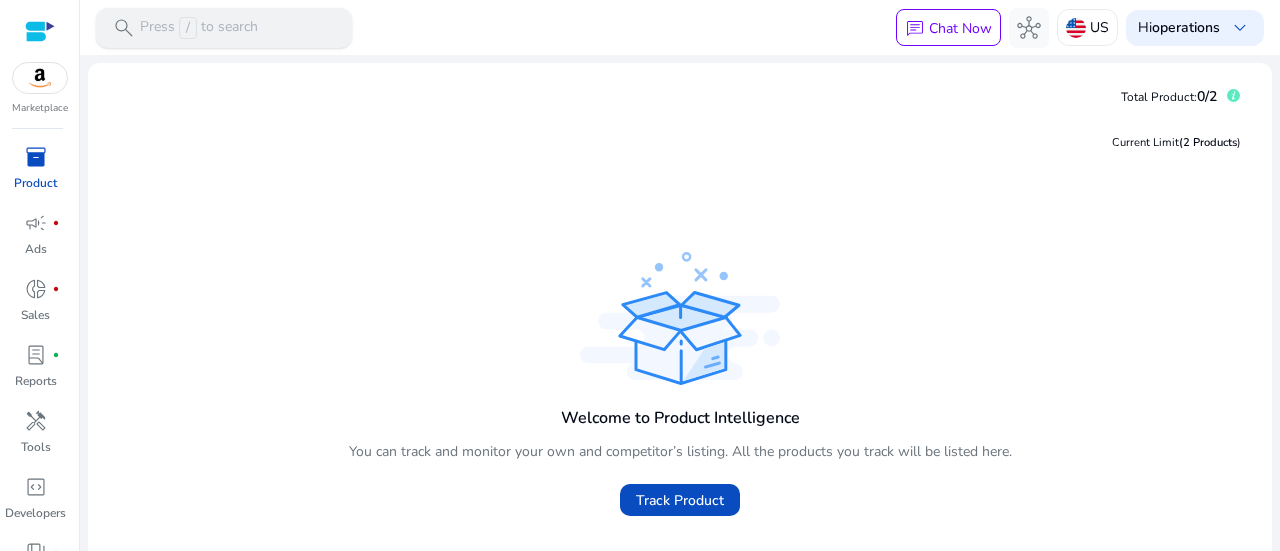 click on "search   Press  /  to search" at bounding box center [224, 28] 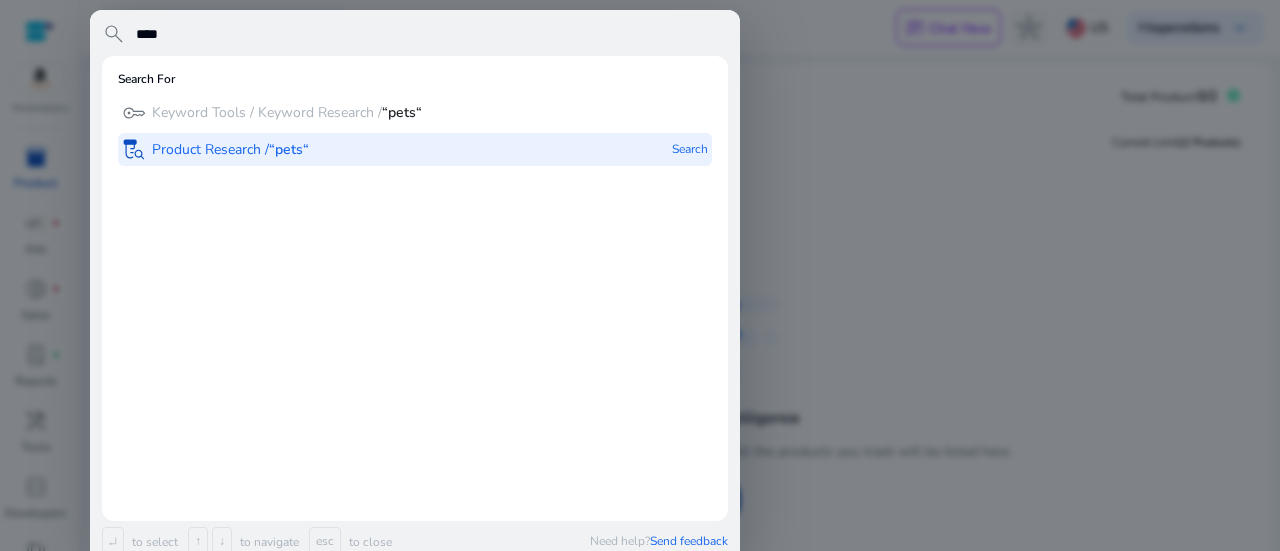 type on "****" 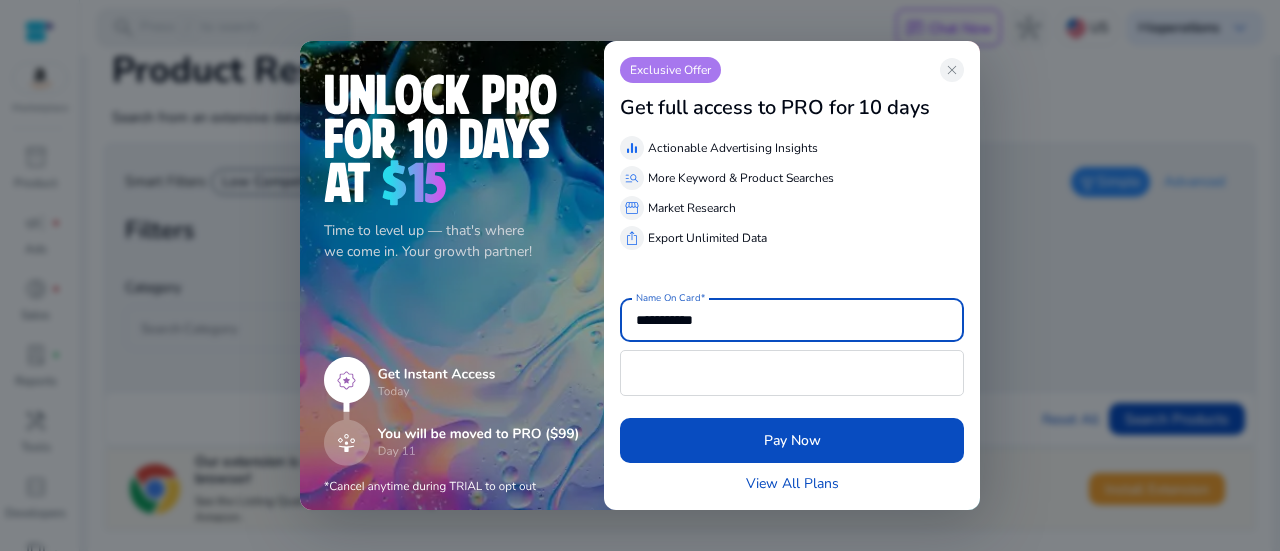 scroll, scrollTop: 96, scrollLeft: 0, axis: vertical 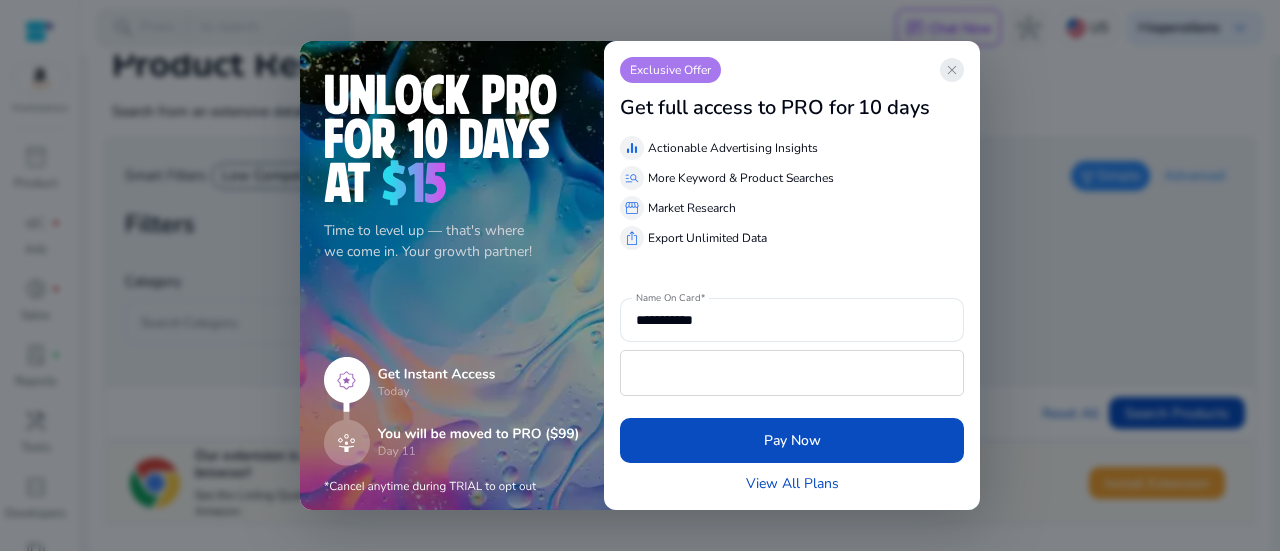 click on "close" at bounding box center [952, 70] 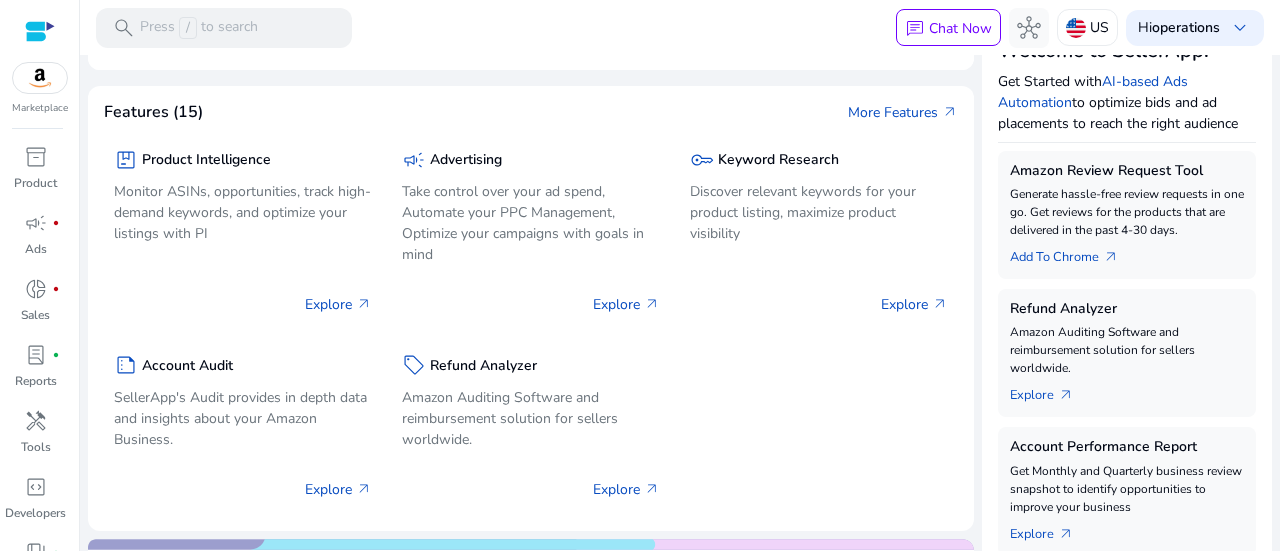 scroll, scrollTop: 300, scrollLeft: 0, axis: vertical 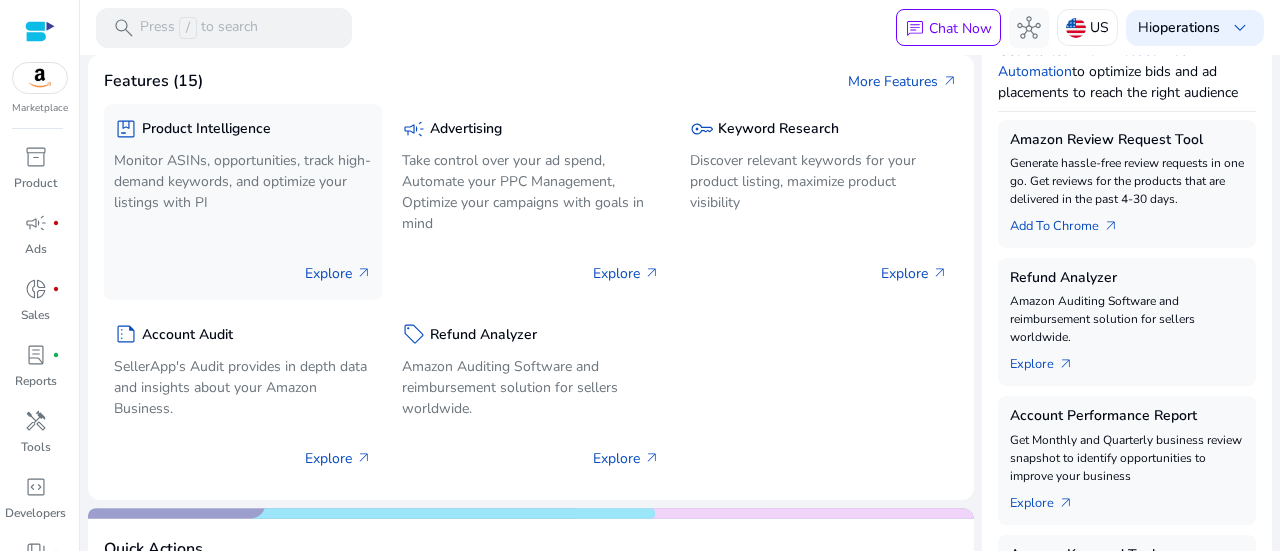 click on "Monitor ASINs, opportunities, track high-demand keywords, and optimize your listings with PI" 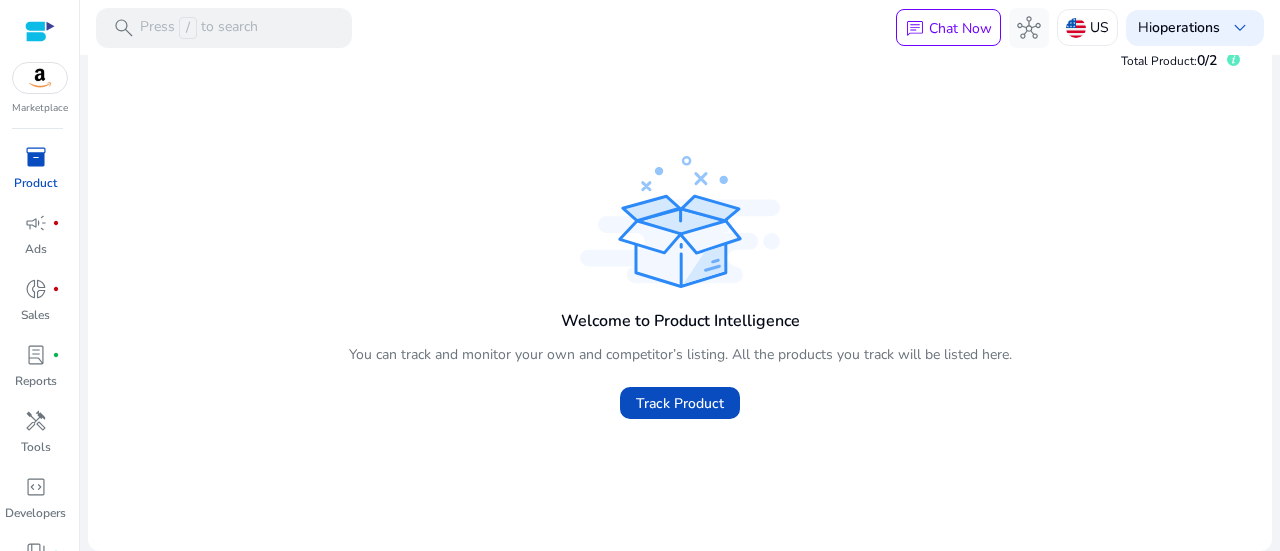 scroll, scrollTop: 0, scrollLeft: 0, axis: both 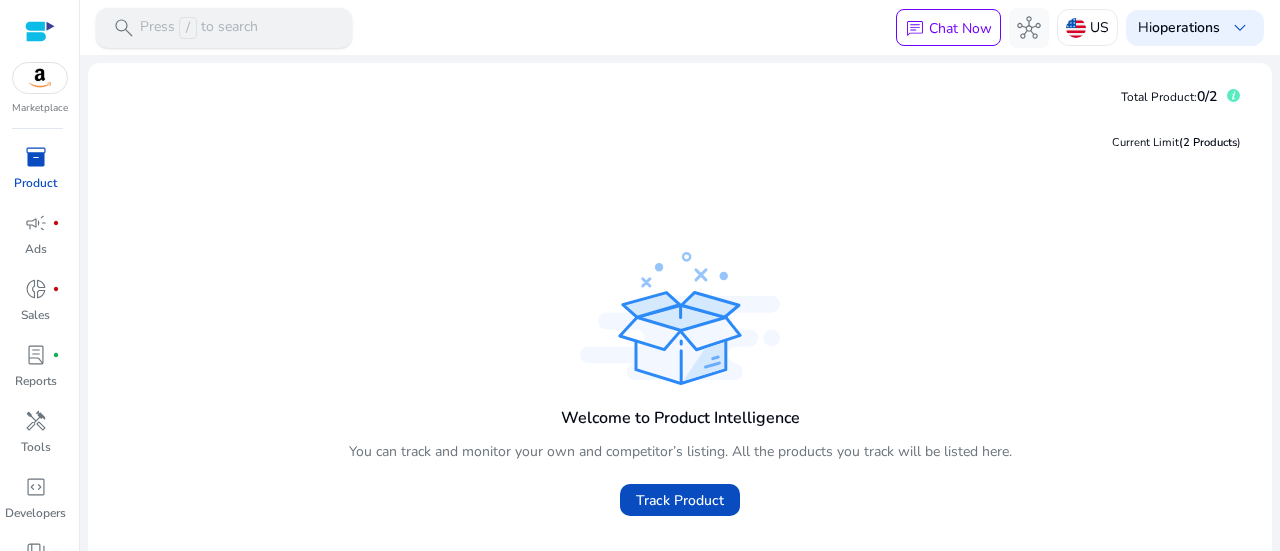 click on "Press  /  to search" at bounding box center [199, 28] 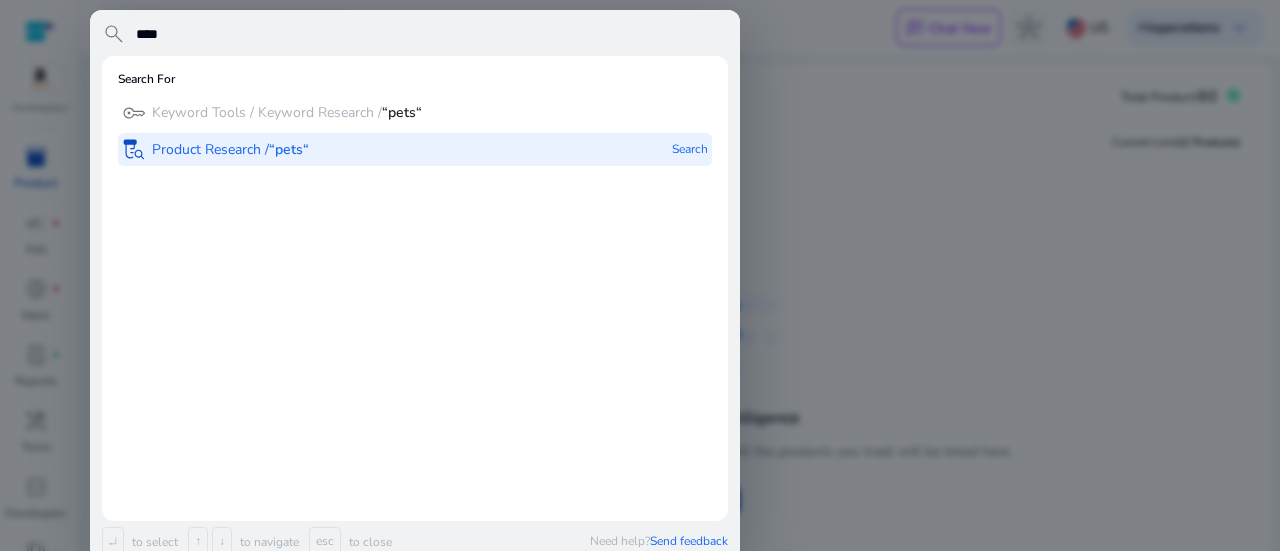 type on "****" 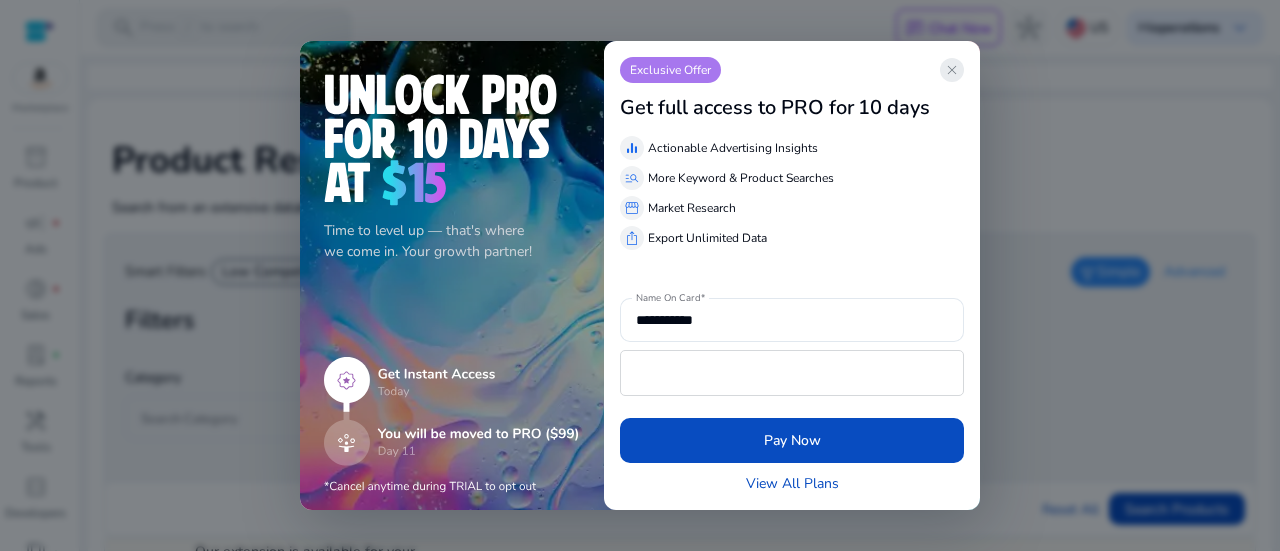 click on "close" at bounding box center (952, 70) 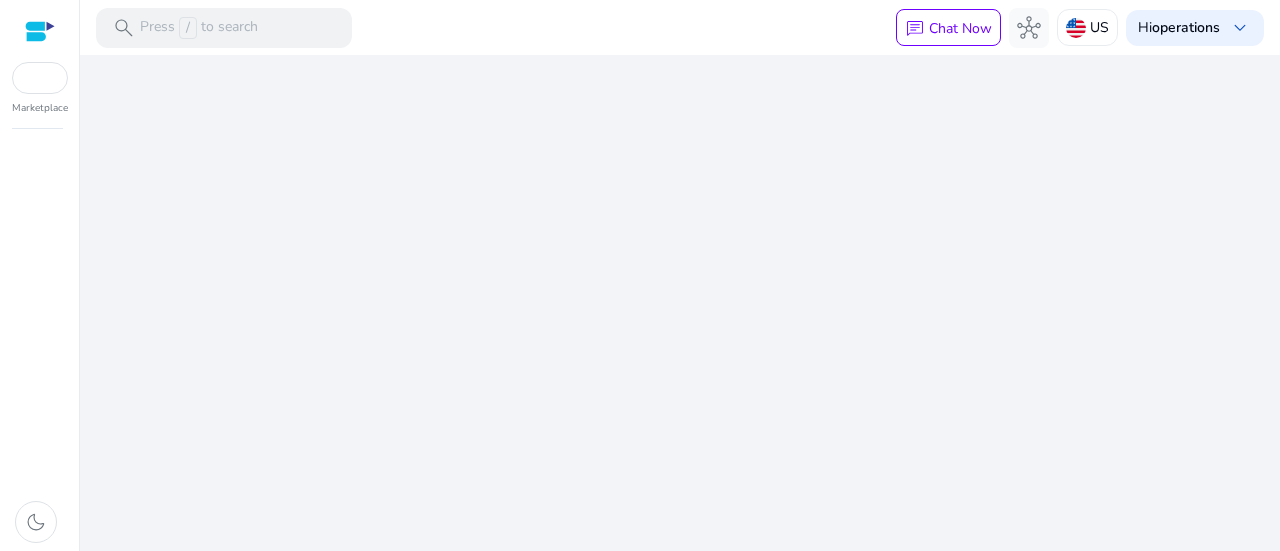 scroll, scrollTop: 0, scrollLeft: 0, axis: both 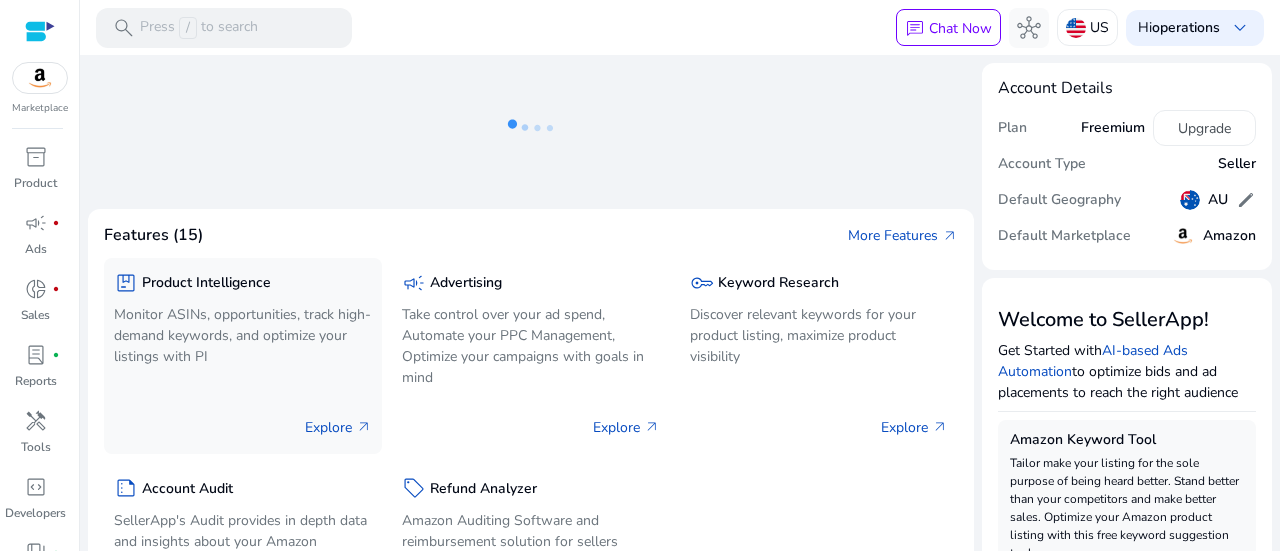 click on "package  Product Intelligence Monitor ASINs, opportunities, track high-demand keywords, and optimize your listings with PI  Explore   arrow_outward" 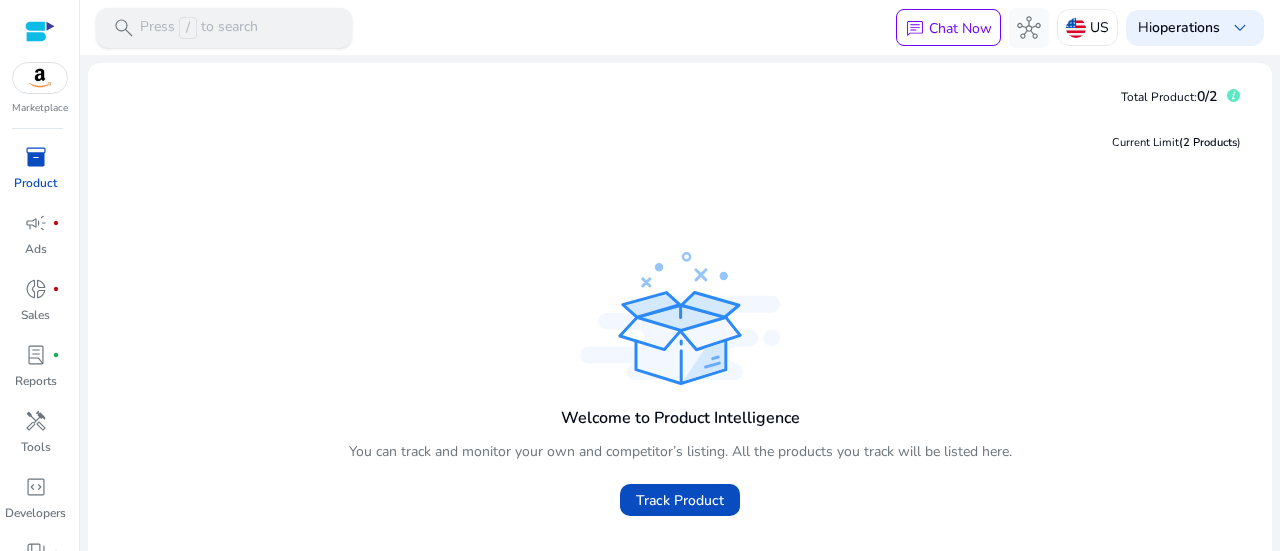 click on "Press  /  to search" at bounding box center [199, 28] 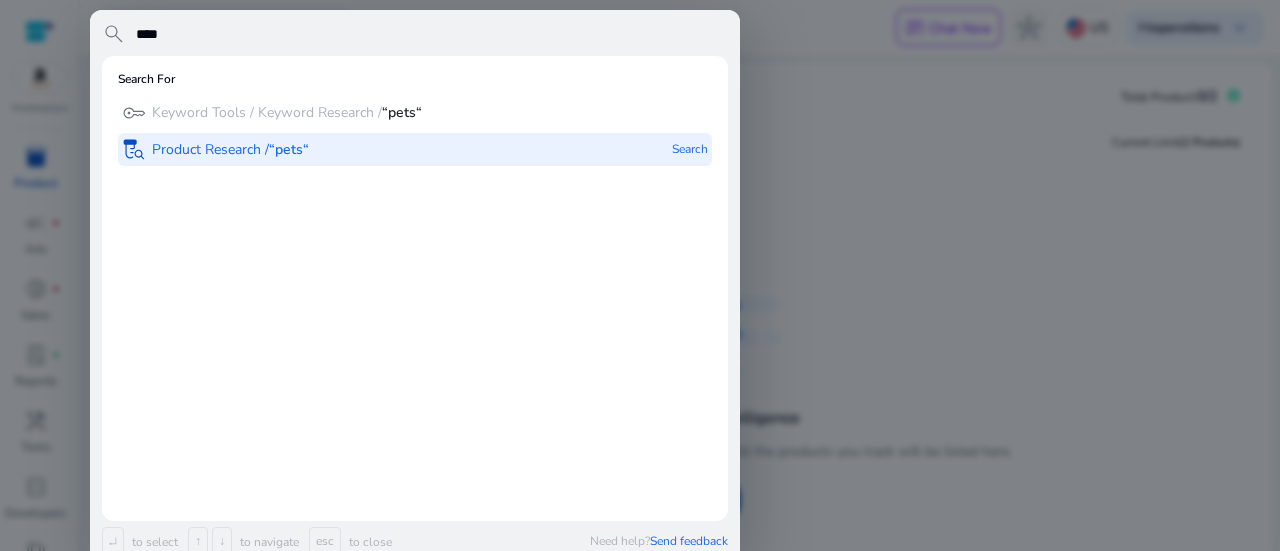 type on "****" 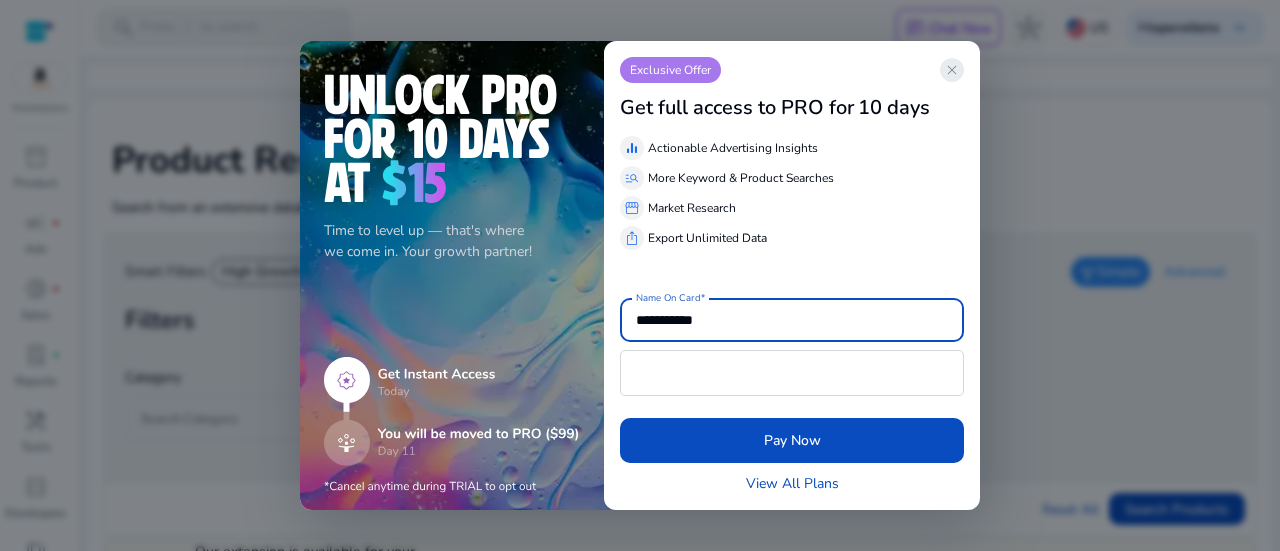 click on "close" at bounding box center [952, 70] 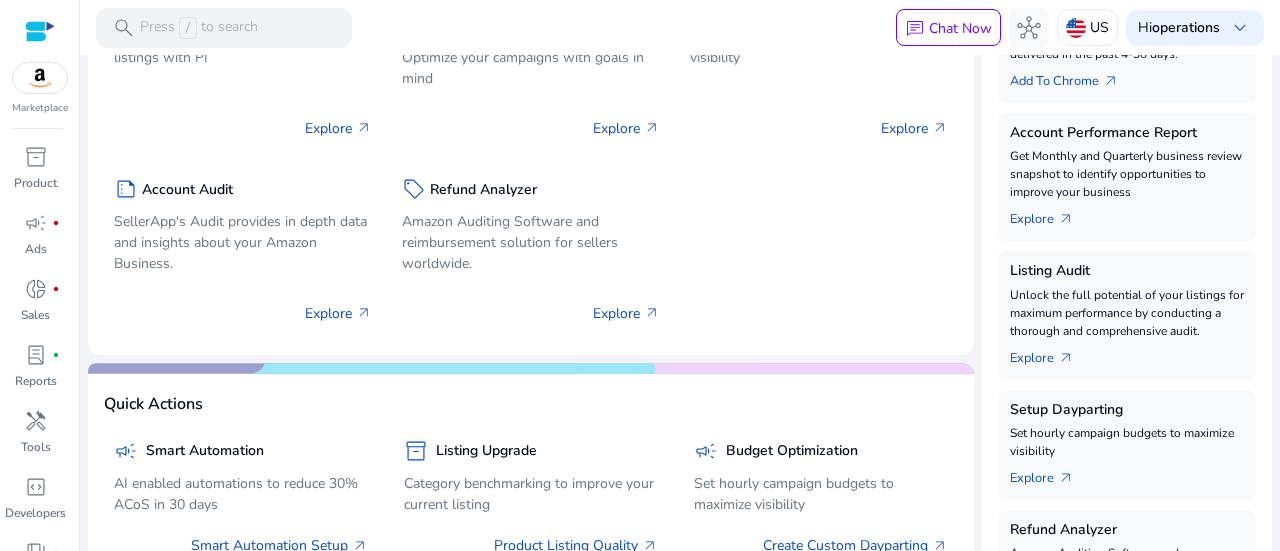 scroll, scrollTop: 345, scrollLeft: 0, axis: vertical 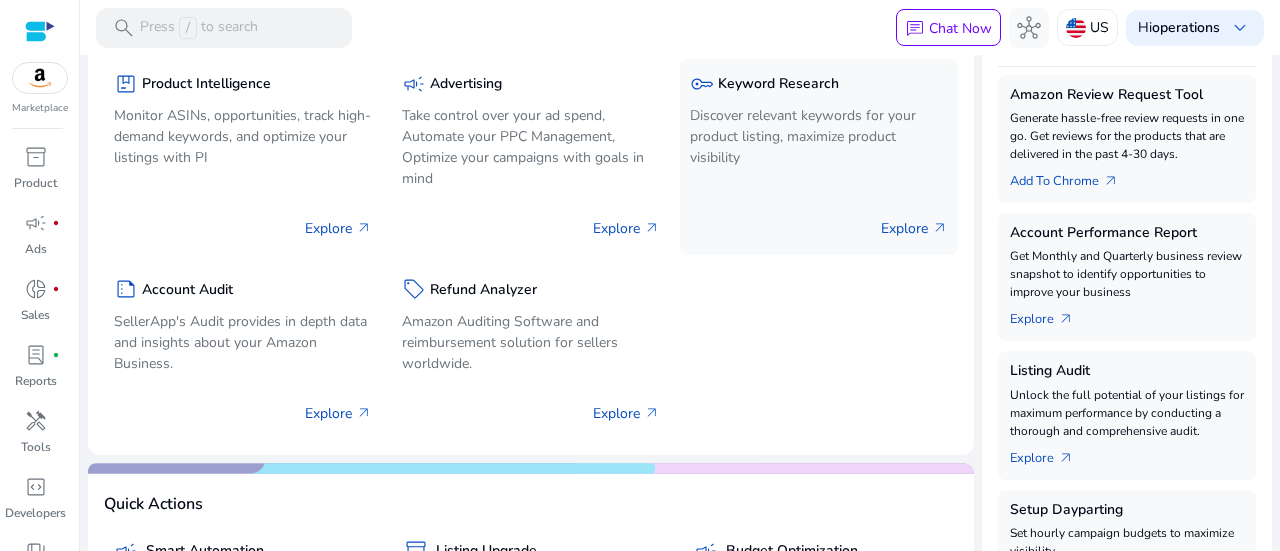 click on "Discover relevant keywords for your product listing, maximize product visibility" 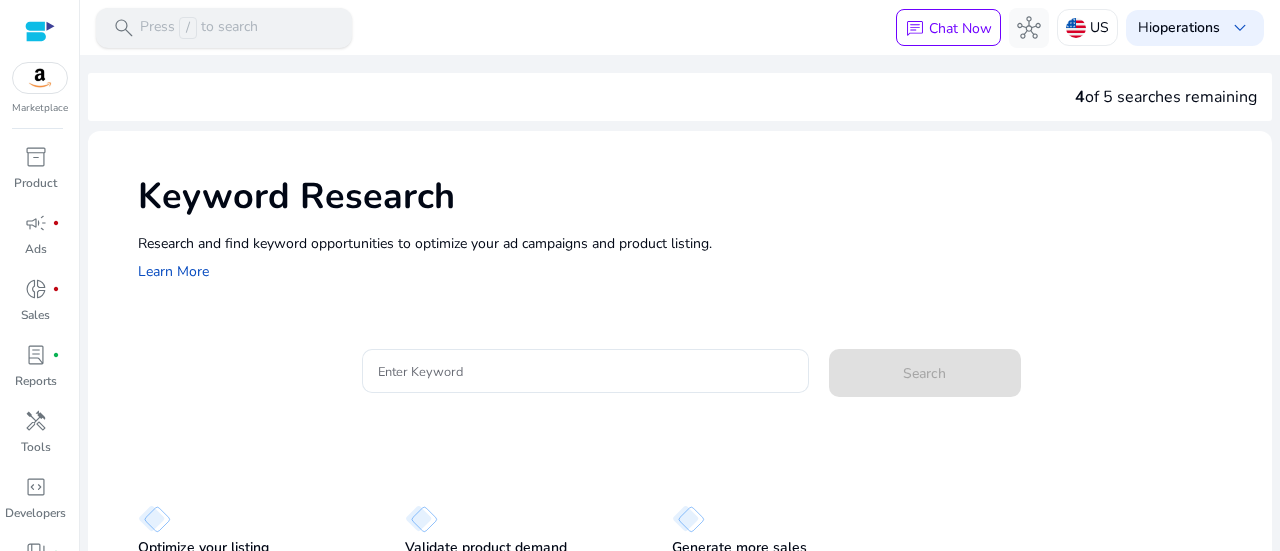 click on "search   Press  /  to search" at bounding box center (224, 28) 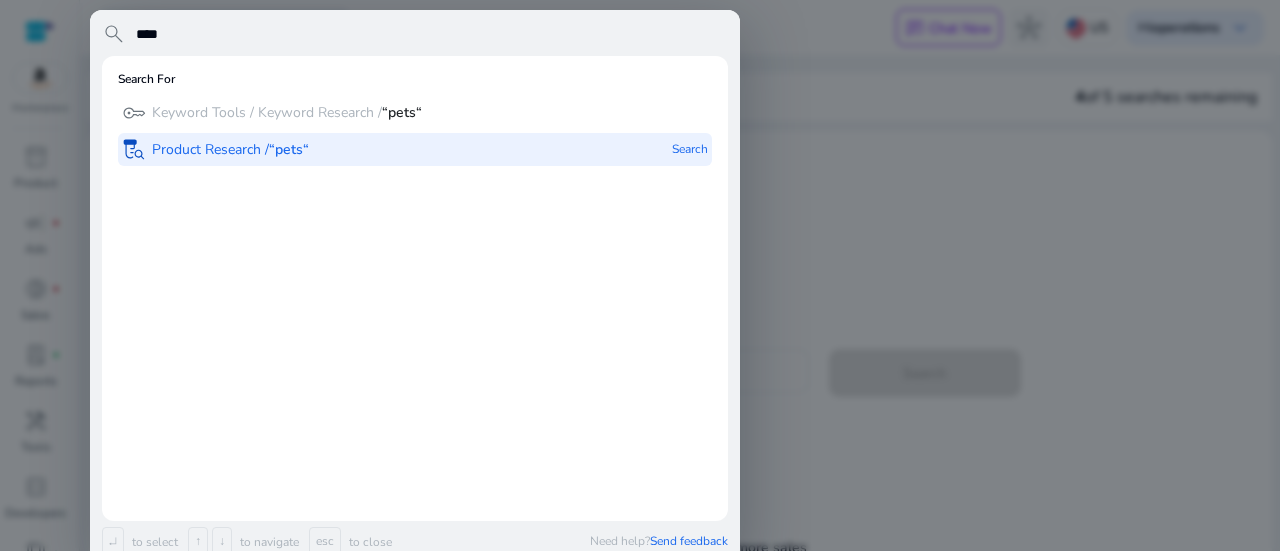 type on "****" 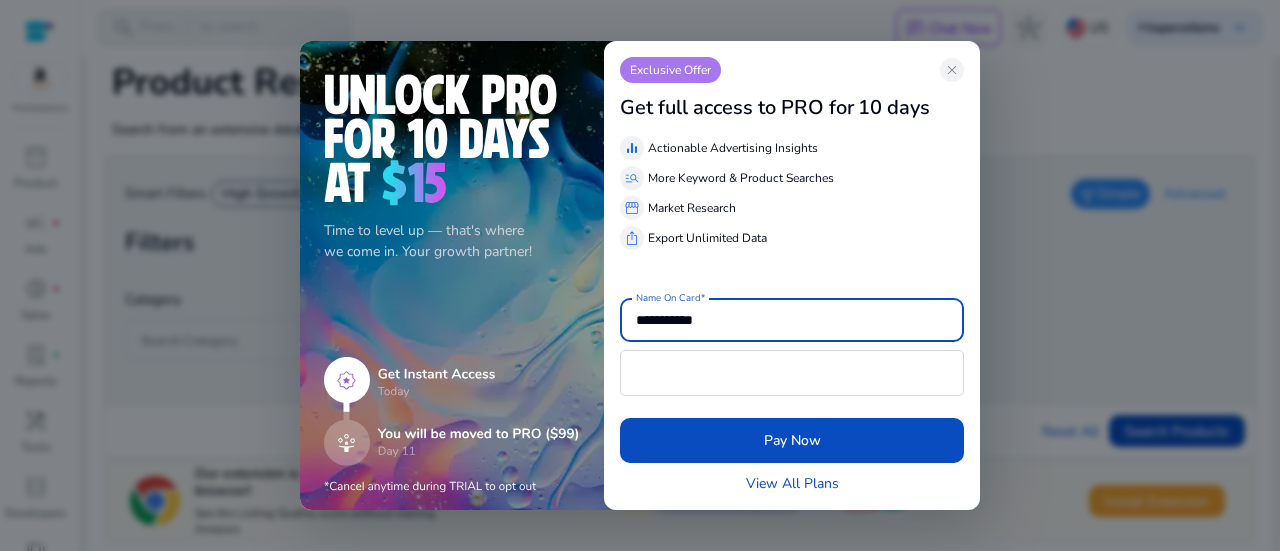 scroll, scrollTop: 96, scrollLeft: 0, axis: vertical 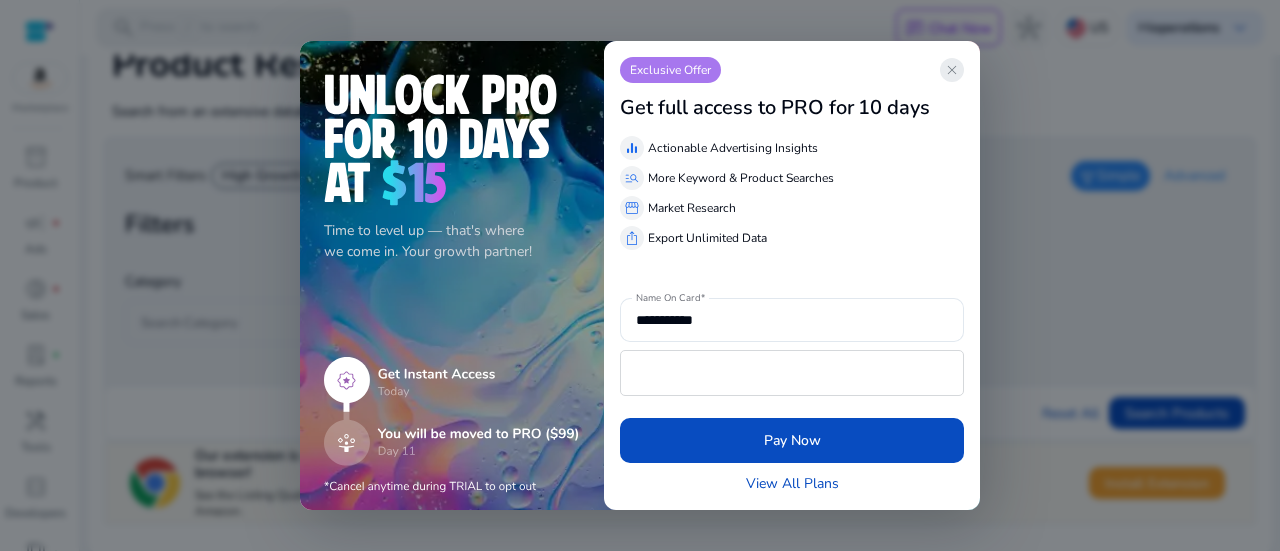 click on "close" at bounding box center [952, 70] 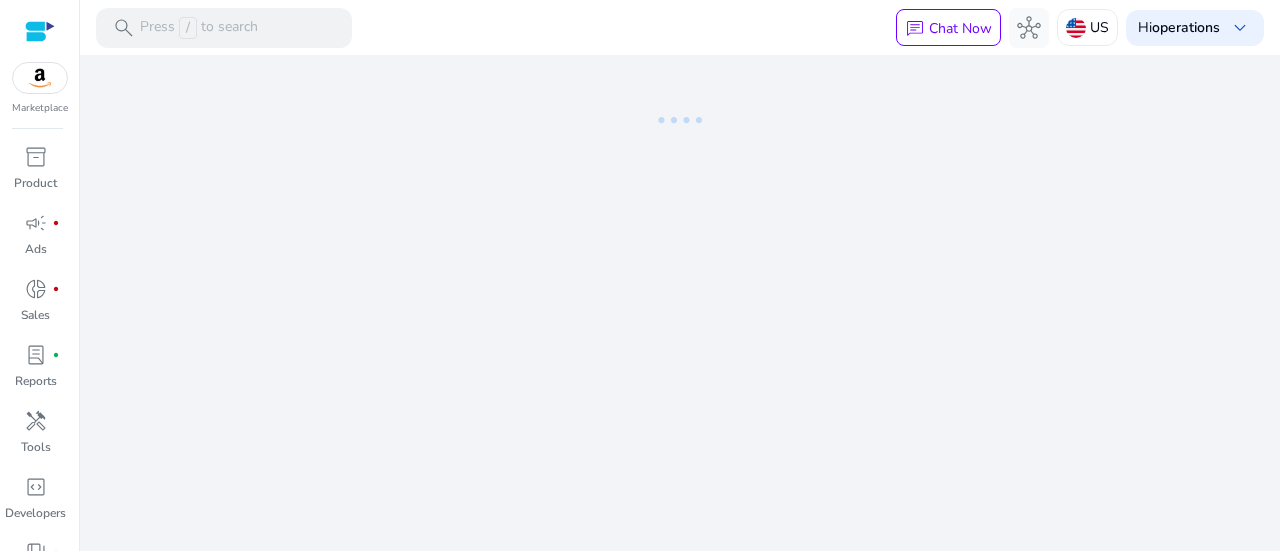 scroll, scrollTop: 0, scrollLeft: 0, axis: both 